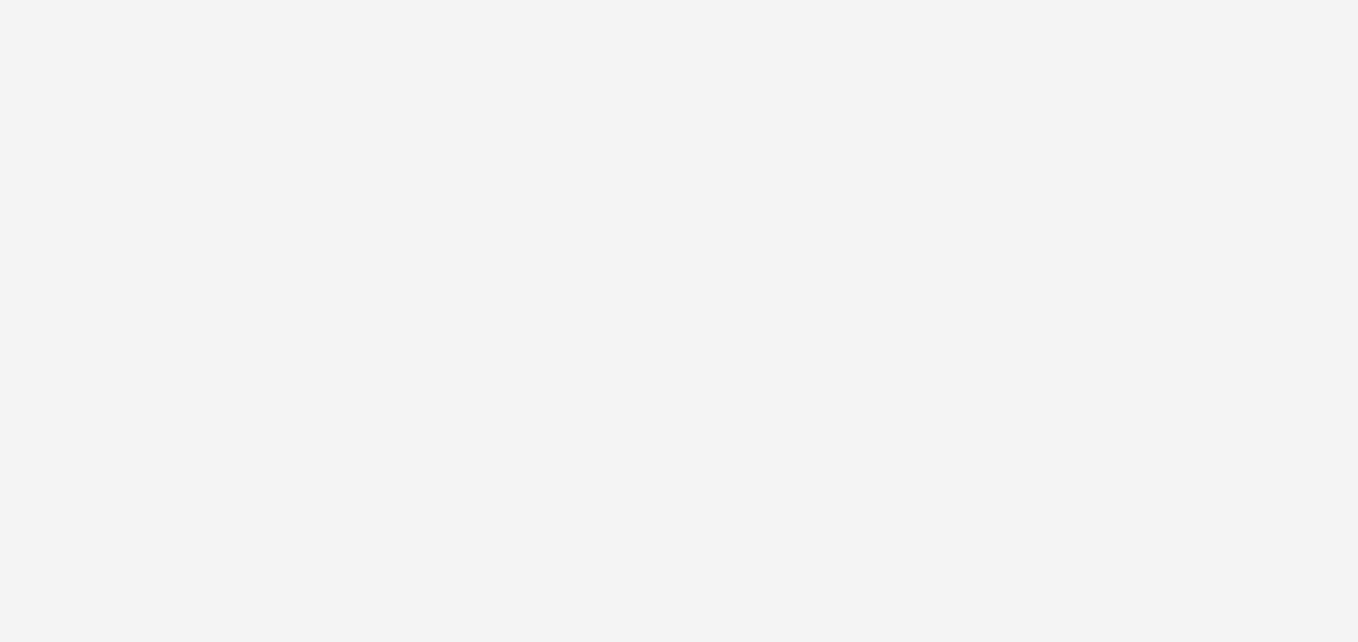 scroll, scrollTop: 0, scrollLeft: 0, axis: both 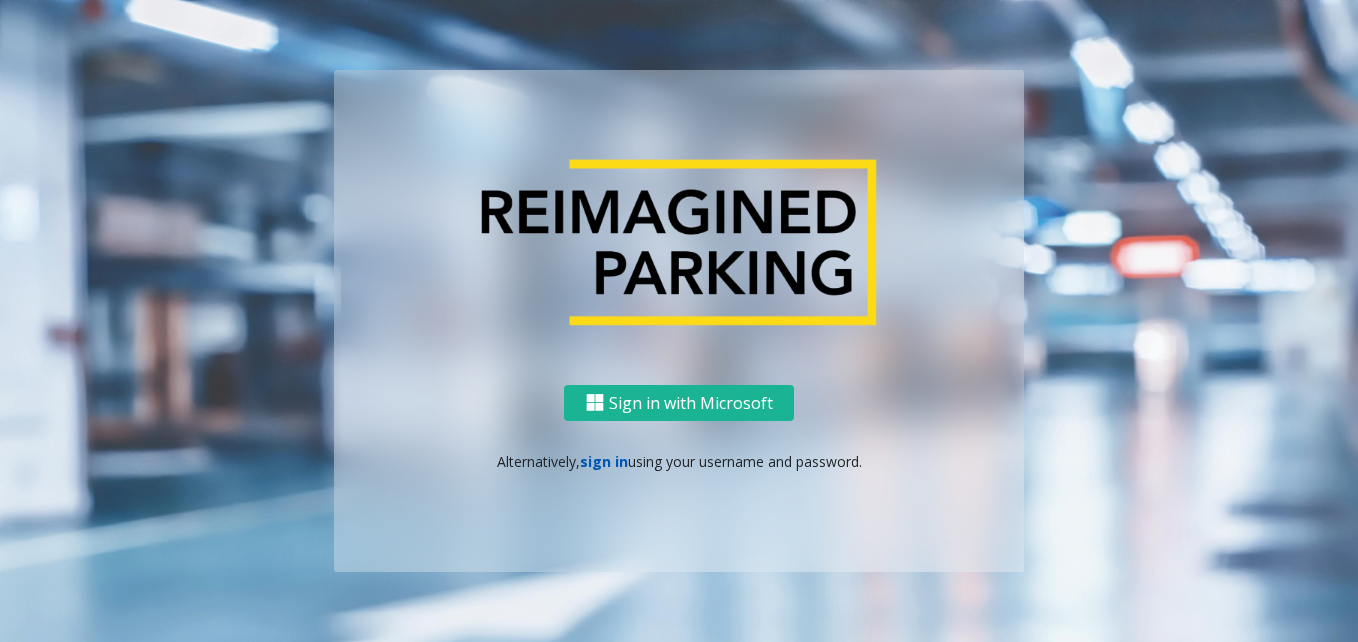 click on "sign in" 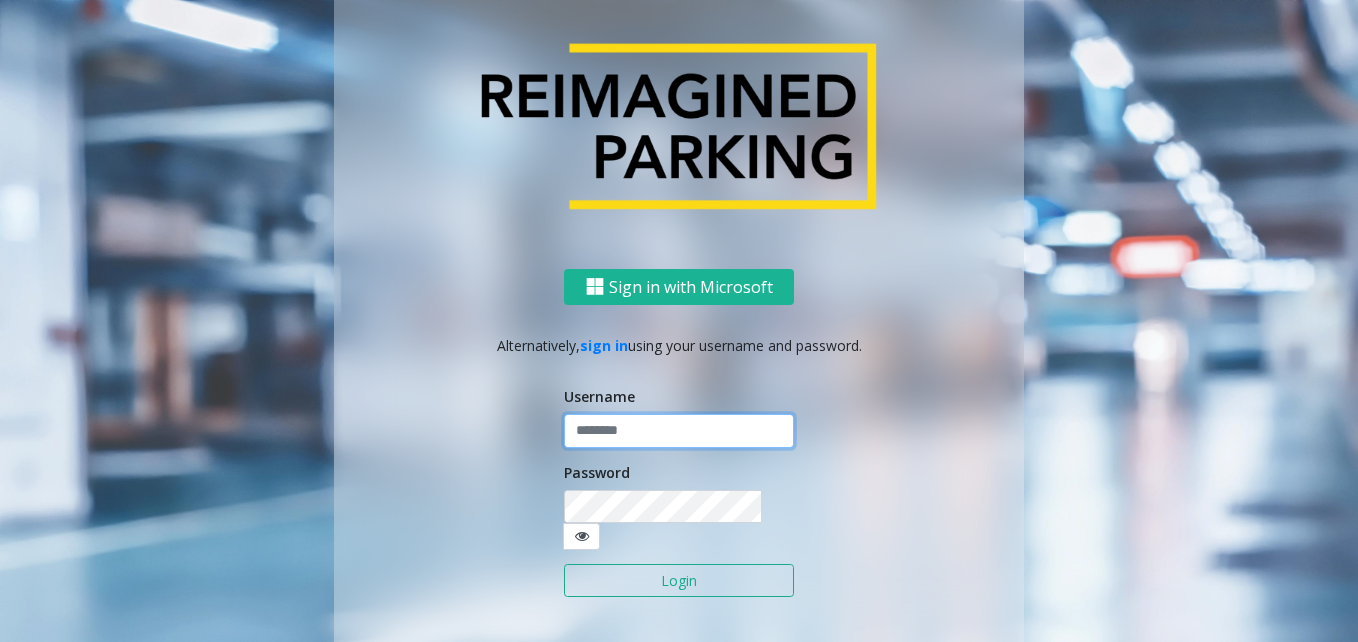 click 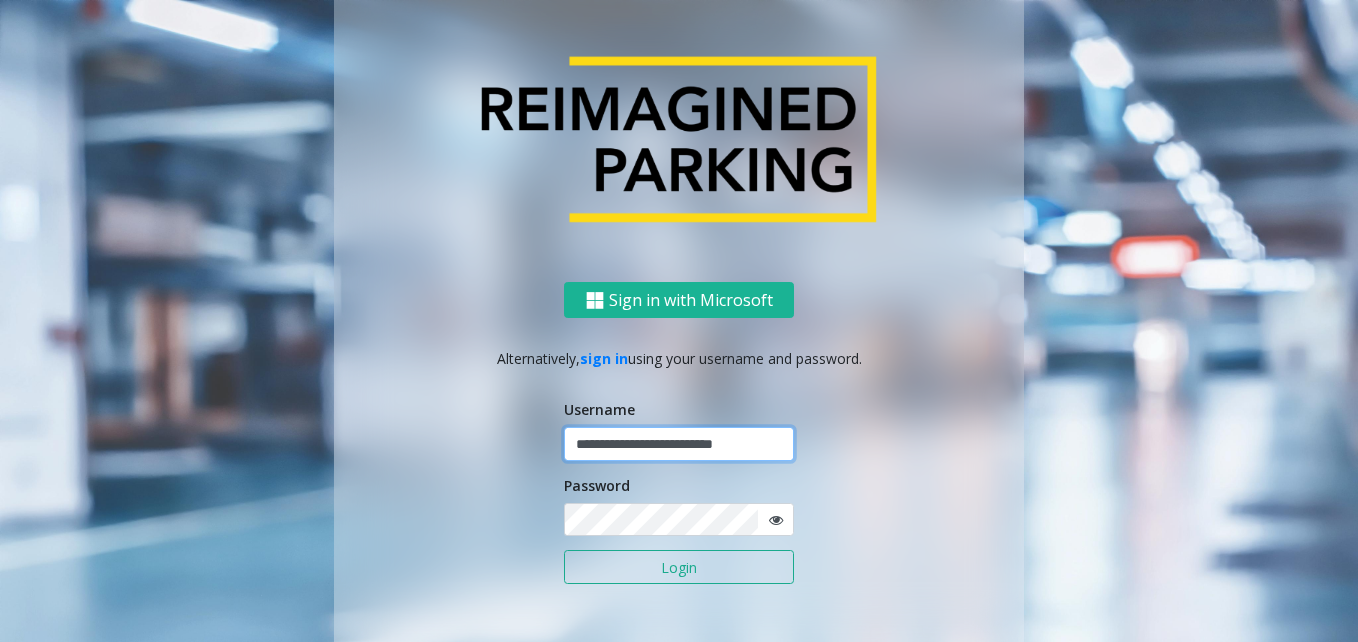 type on "**********" 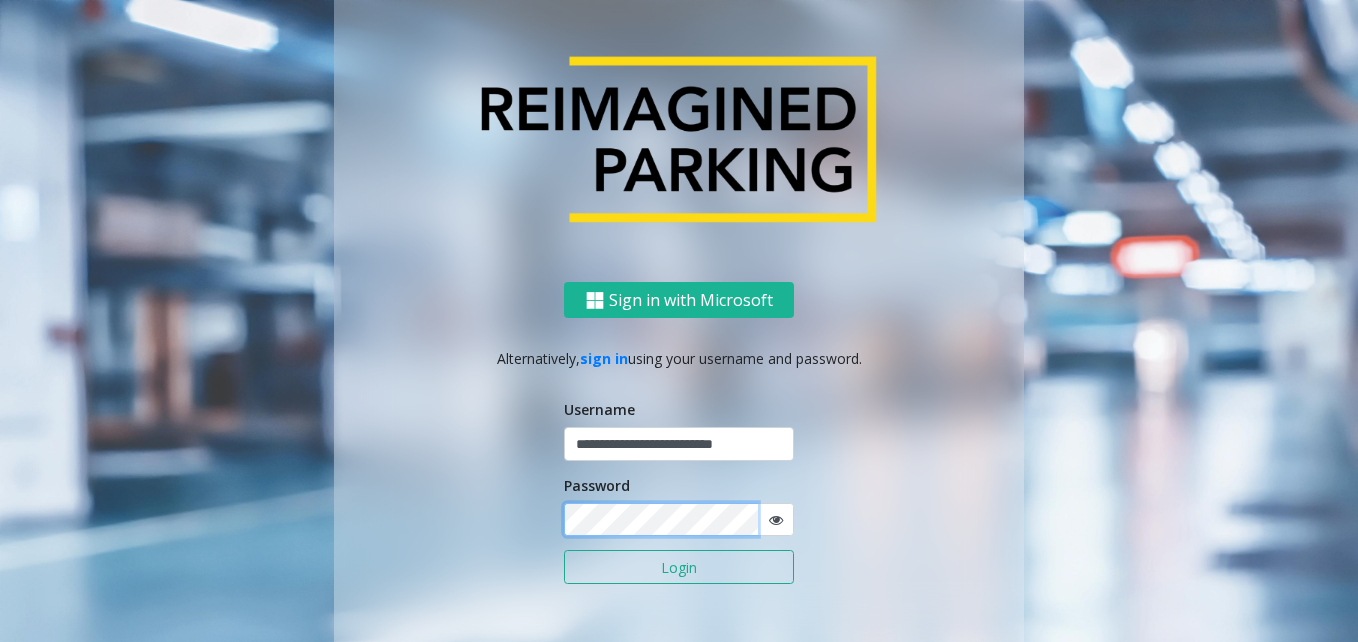 click on "Login" 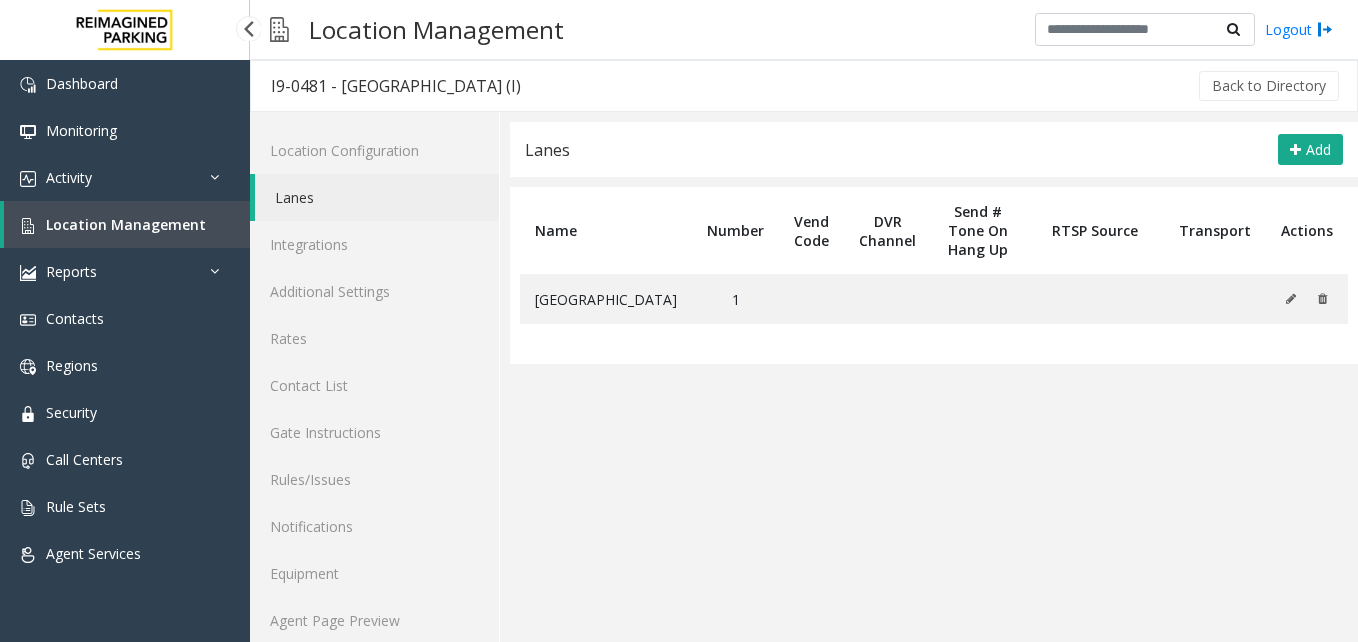 click on "Location Management" at bounding box center (127, 224) 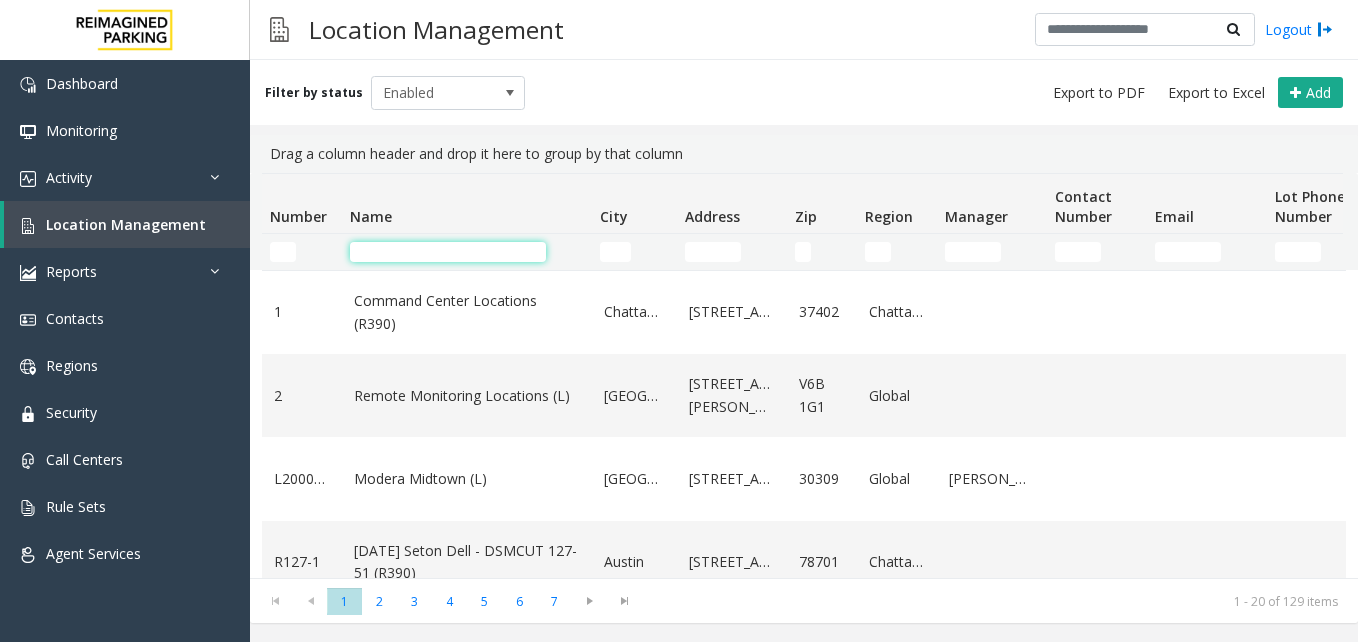 click 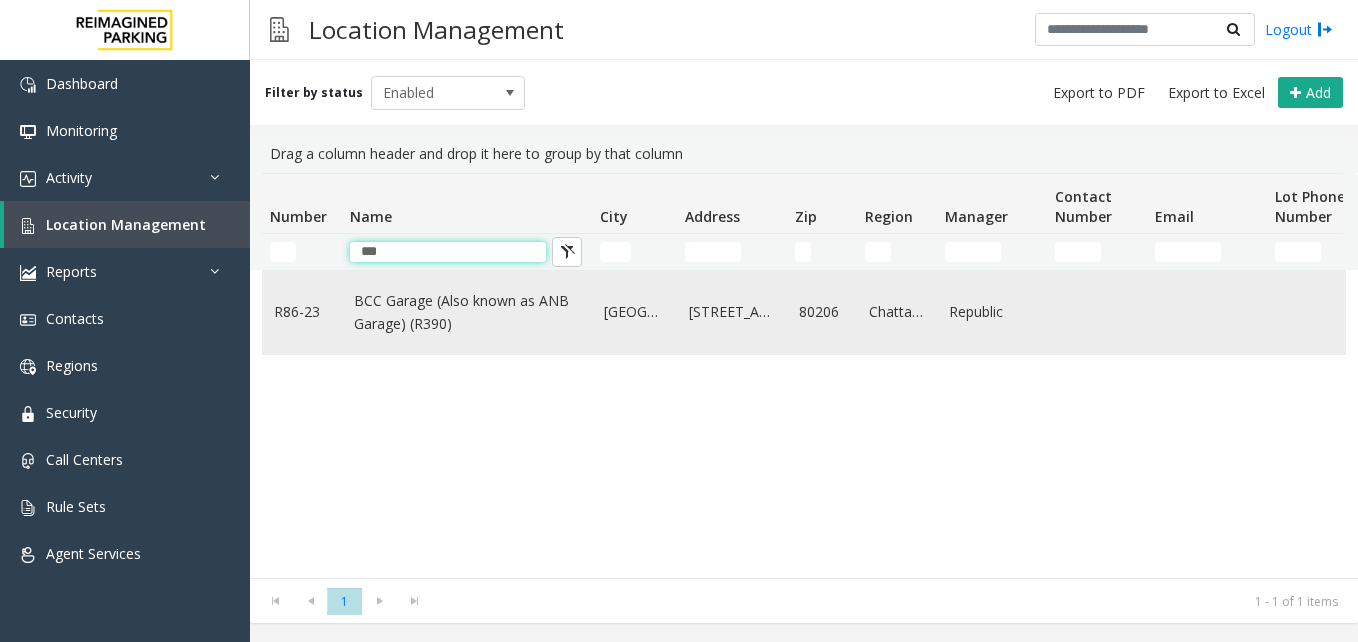 type on "***" 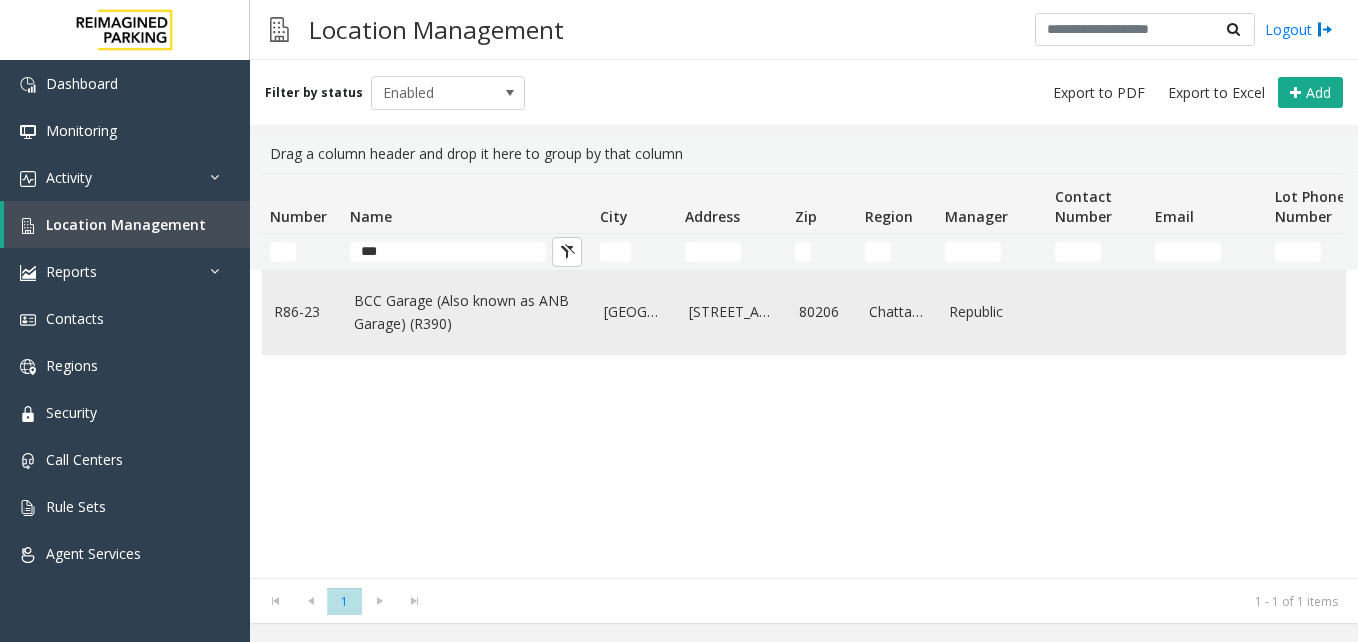 click on "BCC Garage (Also known as ANB Garage) (R390)" 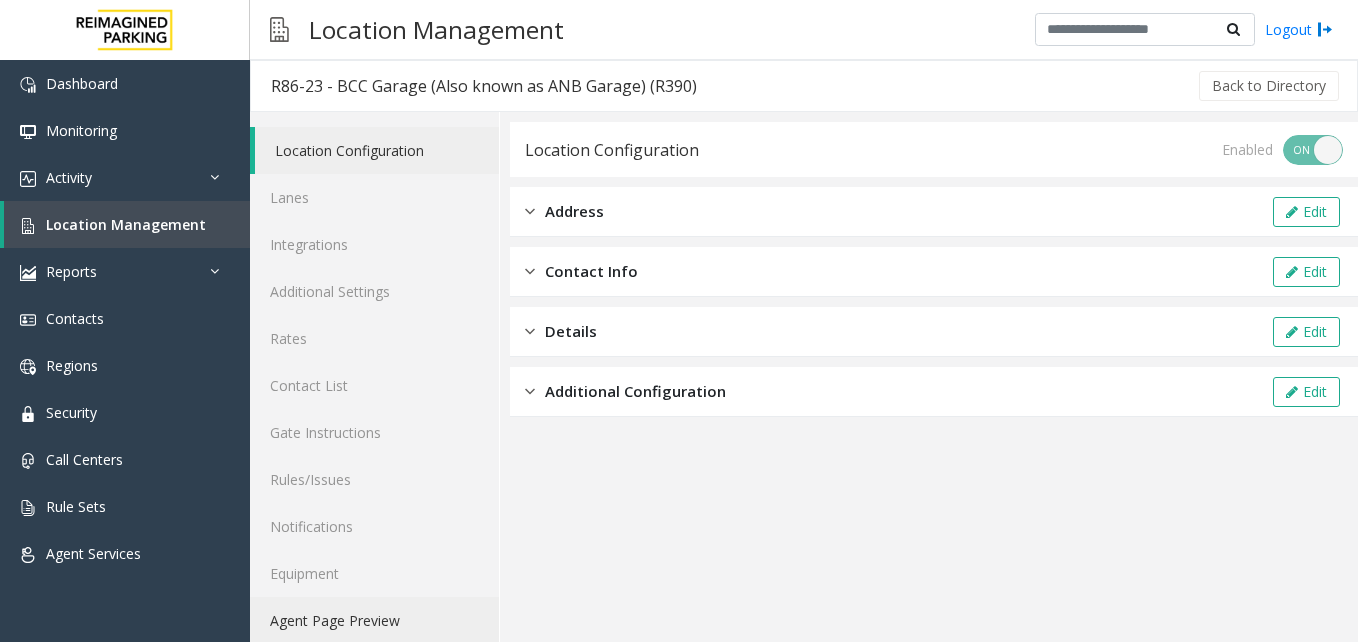 click on "Agent Page Preview" 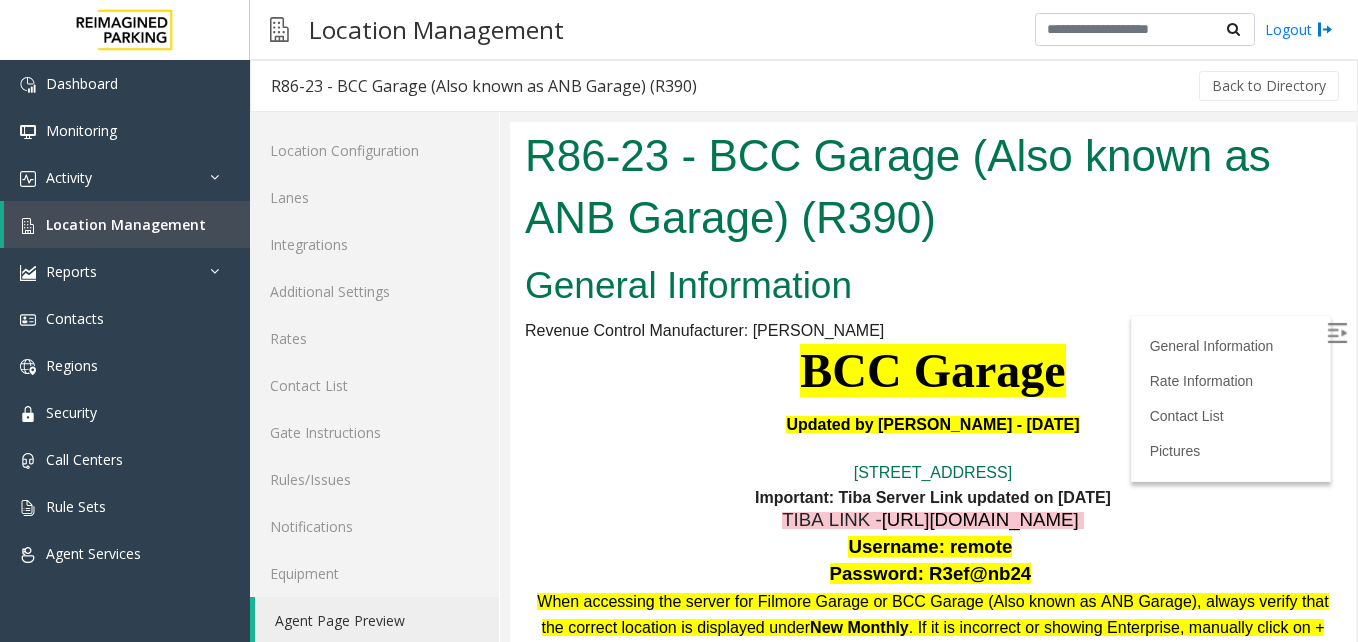 scroll, scrollTop: 0, scrollLeft: 0, axis: both 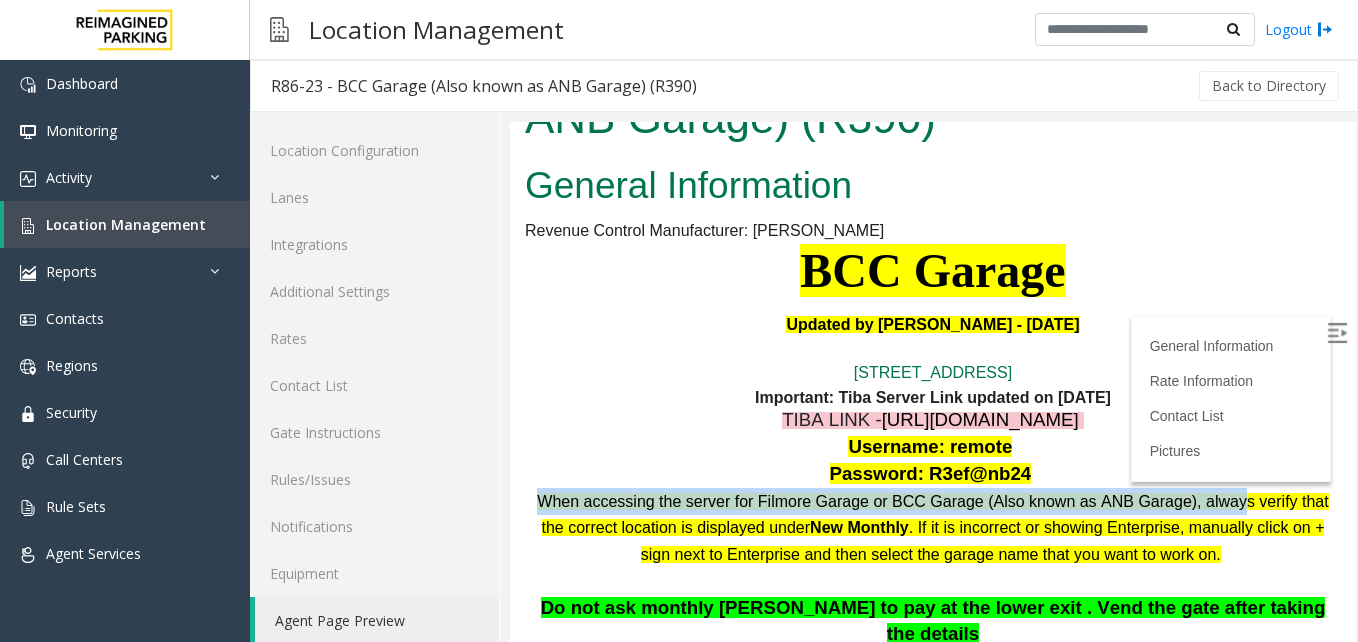 drag, startPoint x: 540, startPoint y: 500, endPoint x: 1248, endPoint y: 502, distance: 708.0028 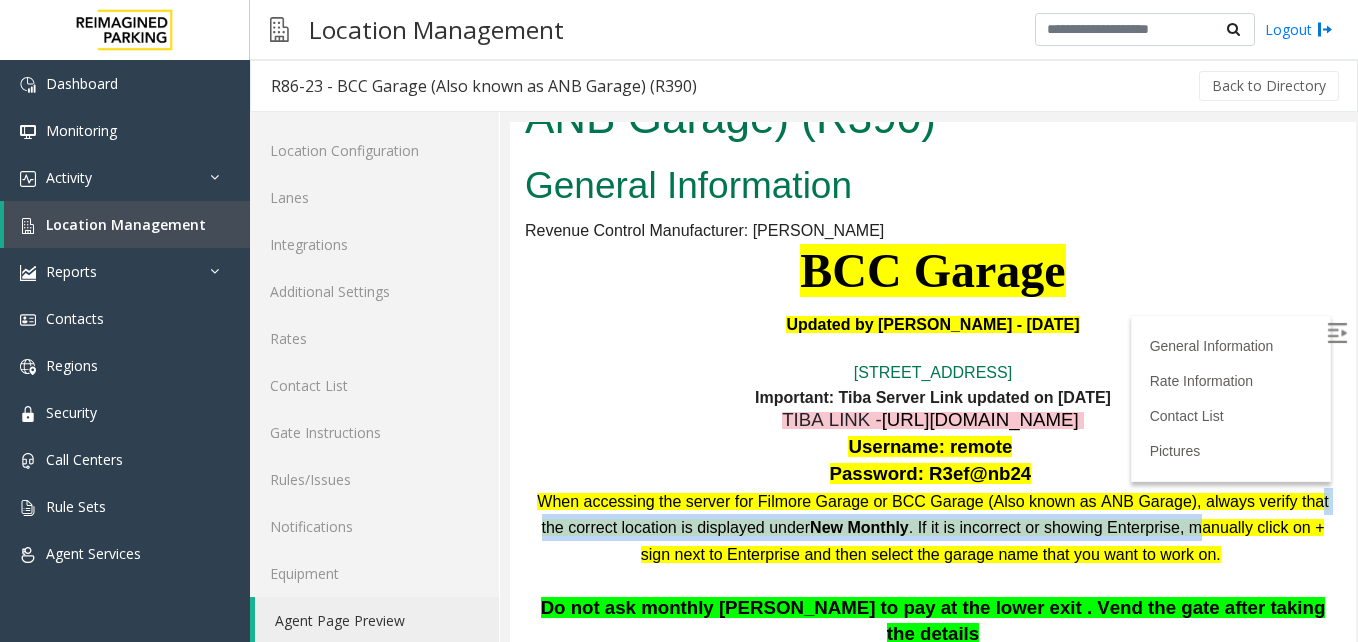 drag, startPoint x: 545, startPoint y: 539, endPoint x: 1223, endPoint y: 522, distance: 678.2131 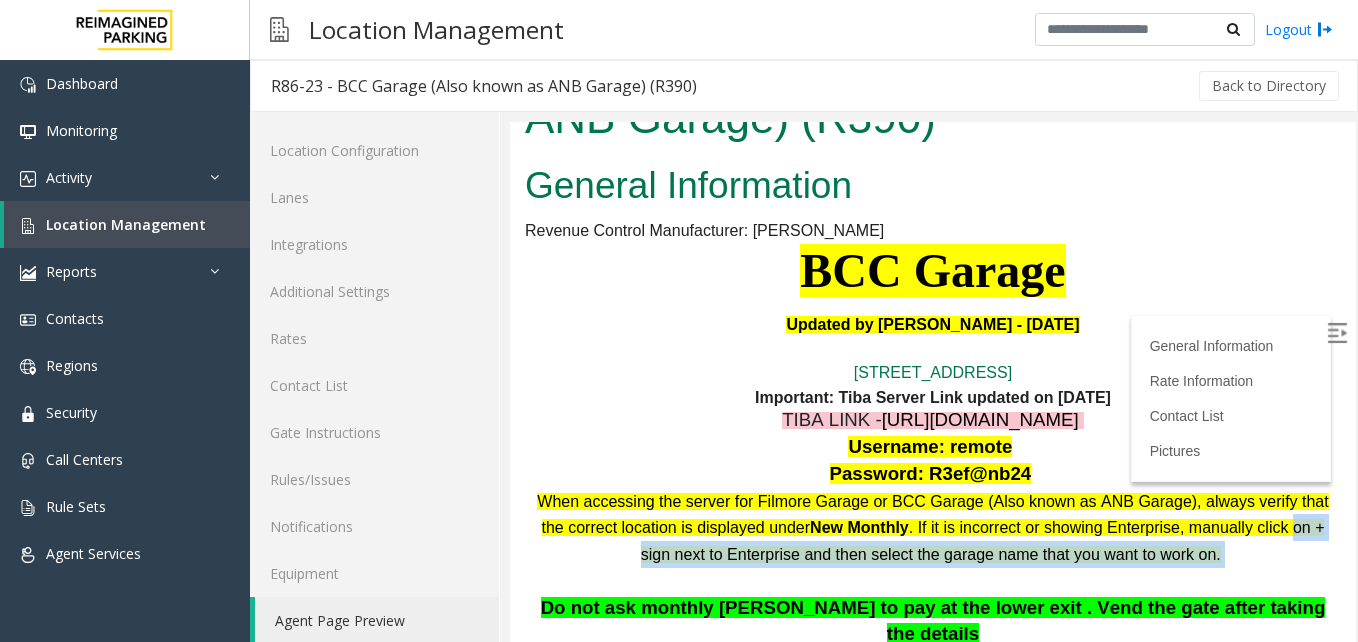 drag, startPoint x: 607, startPoint y: 555, endPoint x: 1111, endPoint y: 575, distance: 504.39667 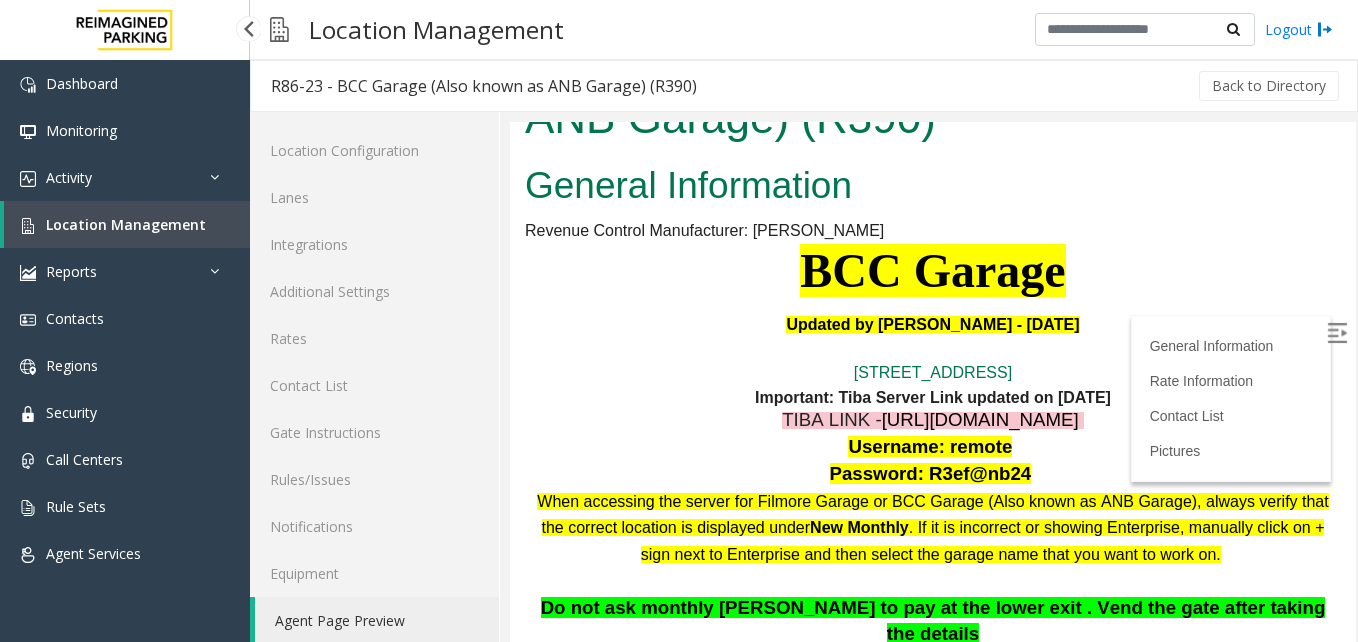 click on "Location Management" at bounding box center (126, 224) 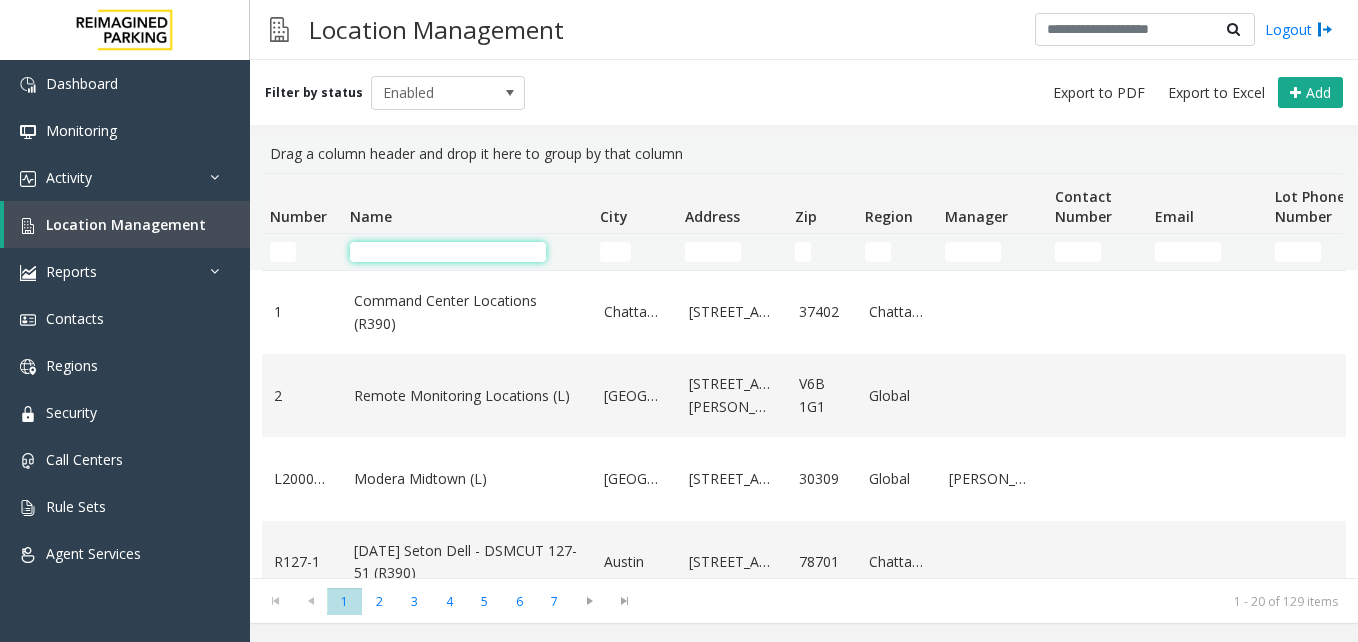 click 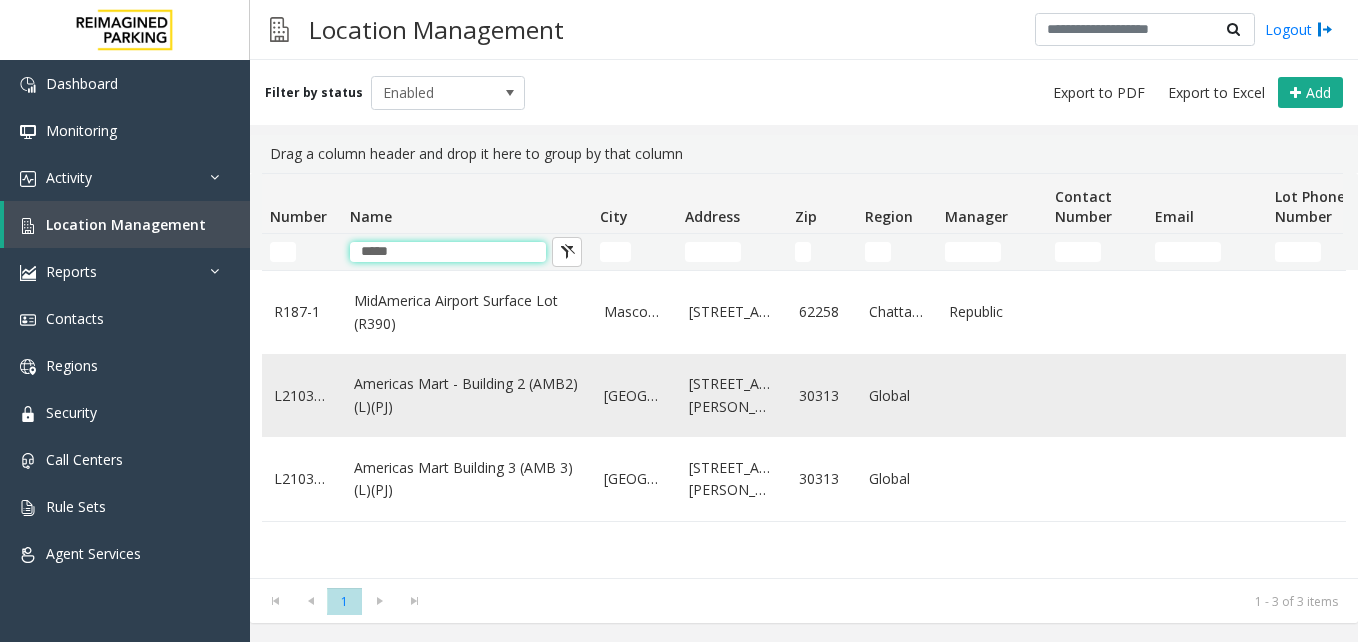type on "*****" 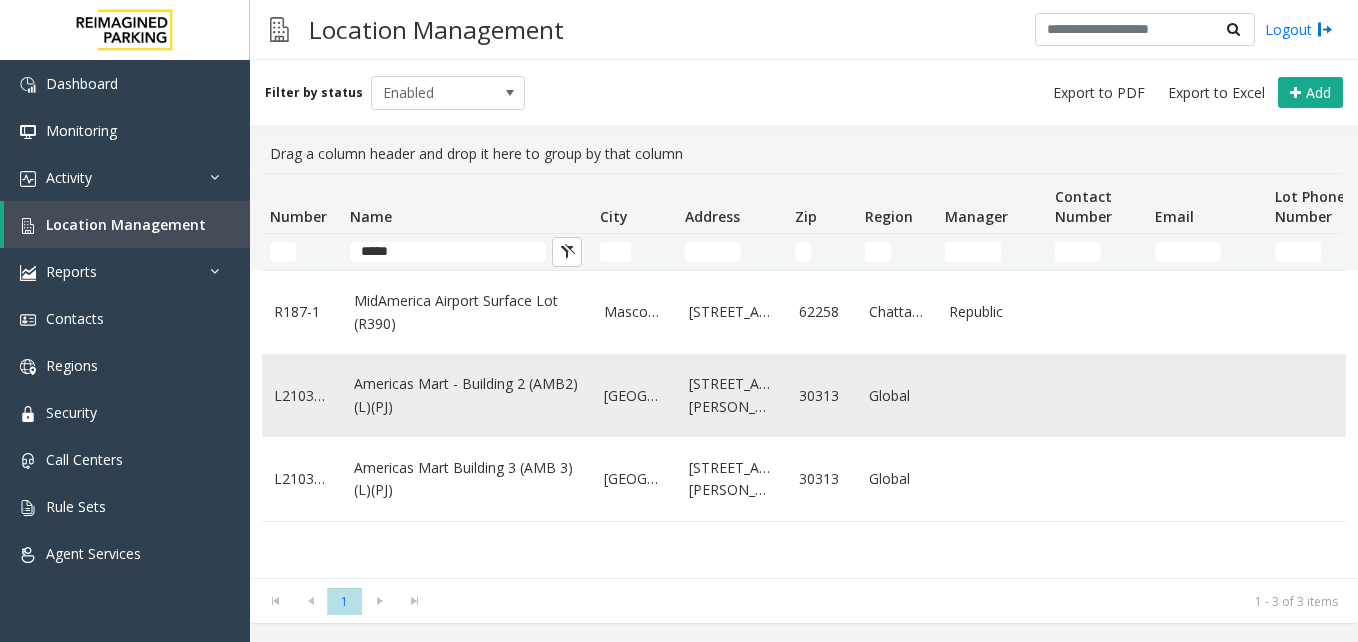 click on "Americas Mart - Building 2 (AMB2) (L)(PJ)" 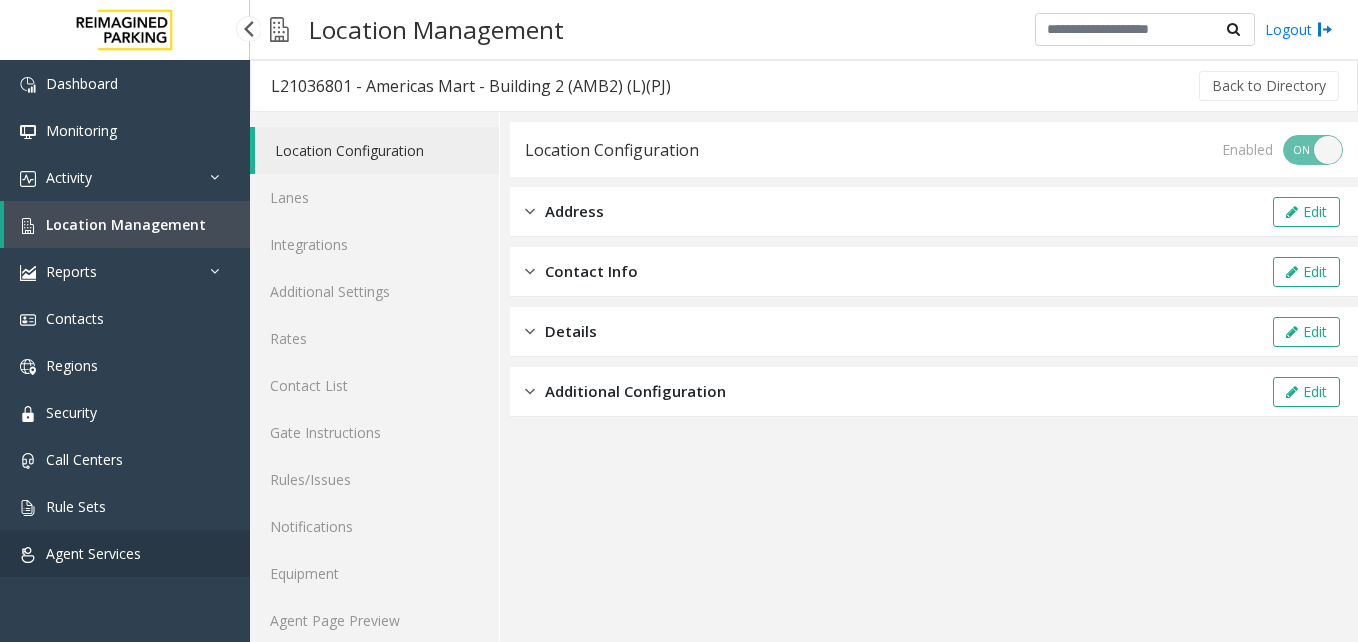 click on "Agent Services" at bounding box center (93, 553) 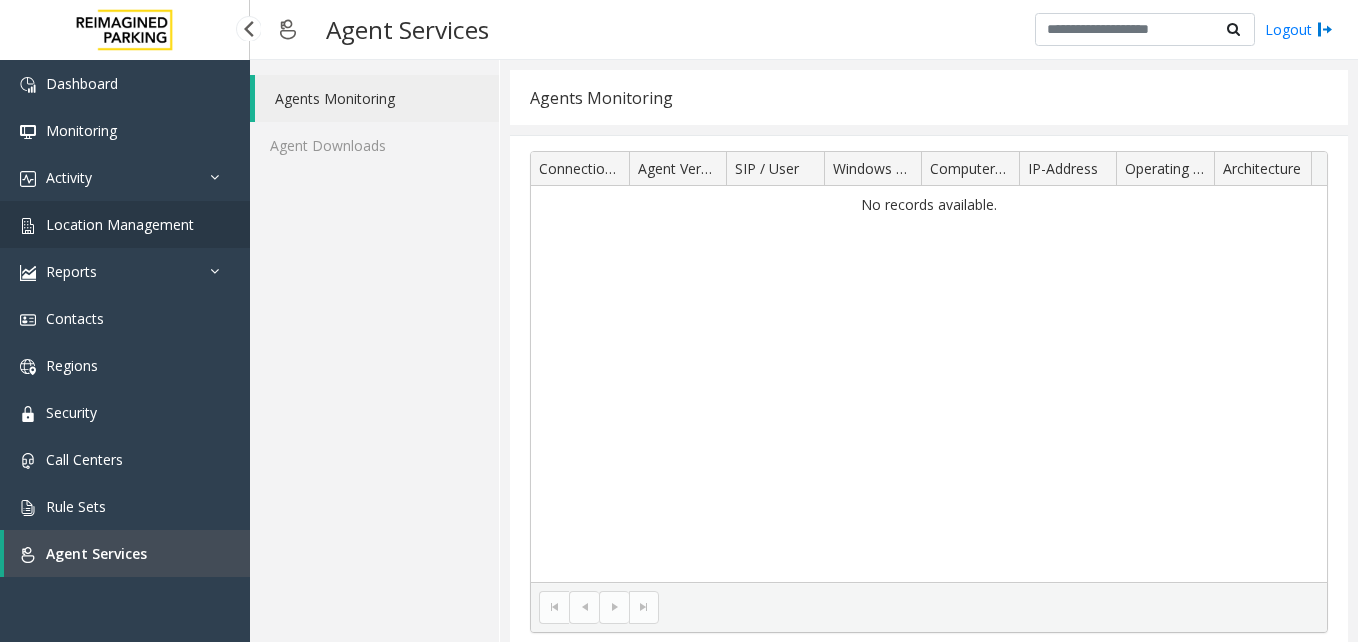 click on "Location Management" at bounding box center [120, 224] 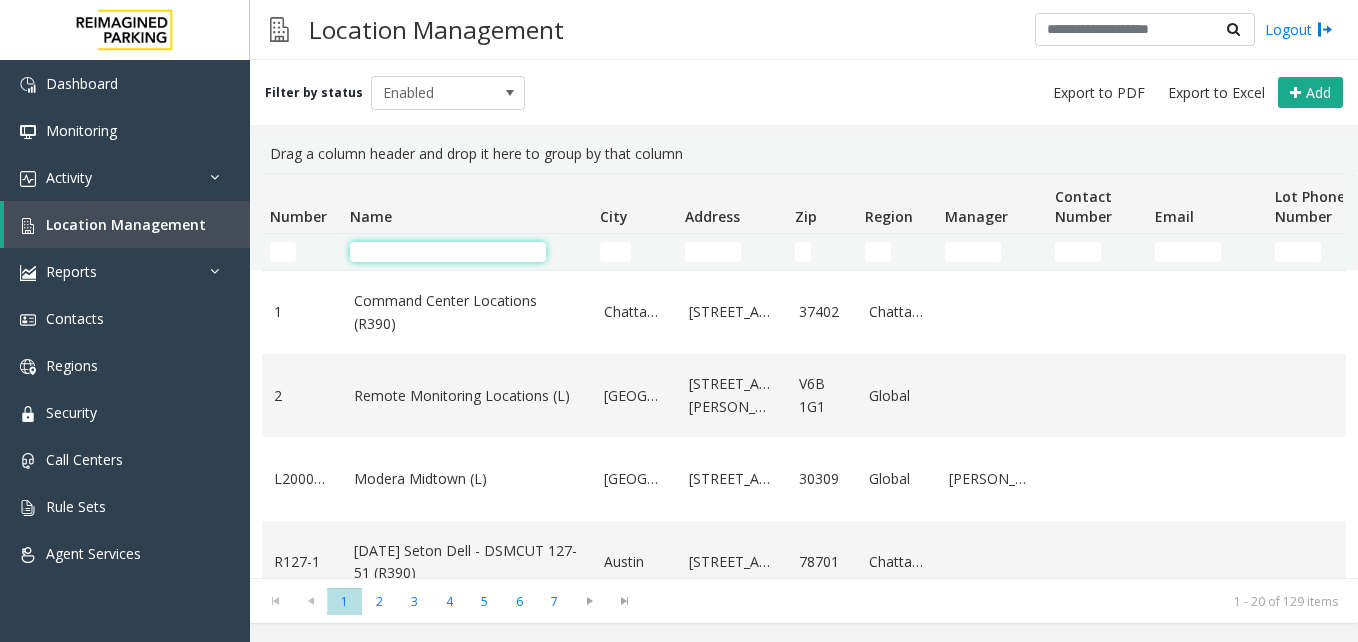click 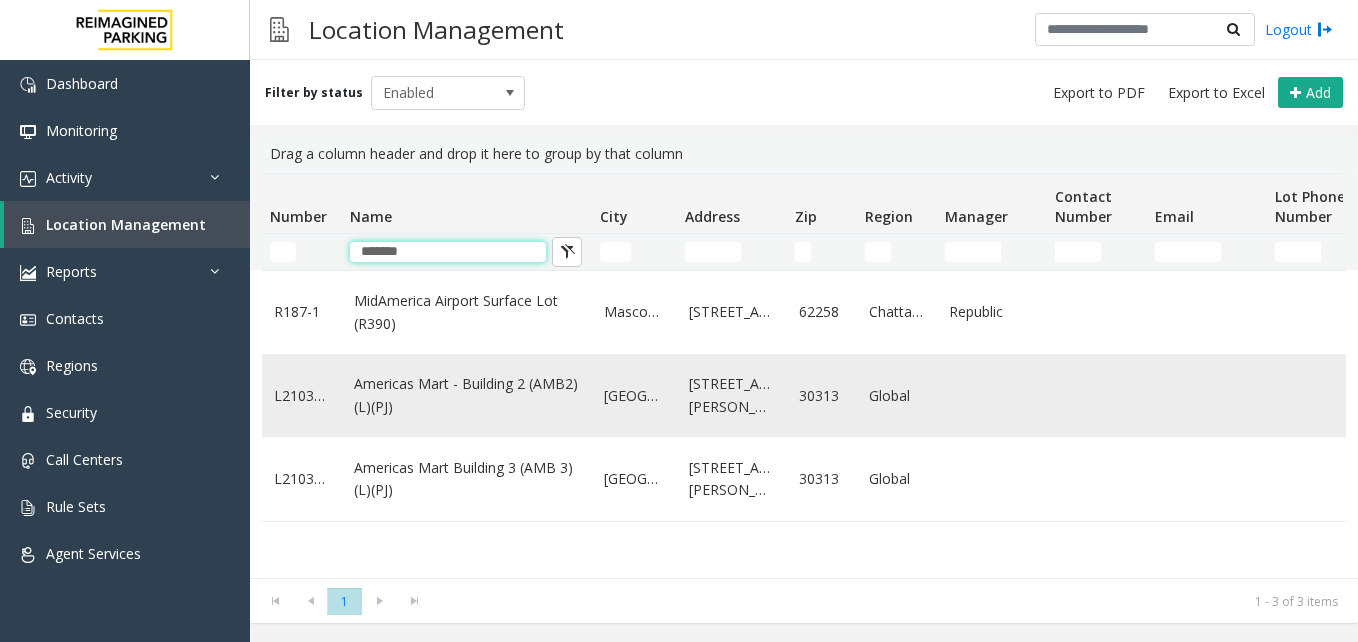 type on "*******" 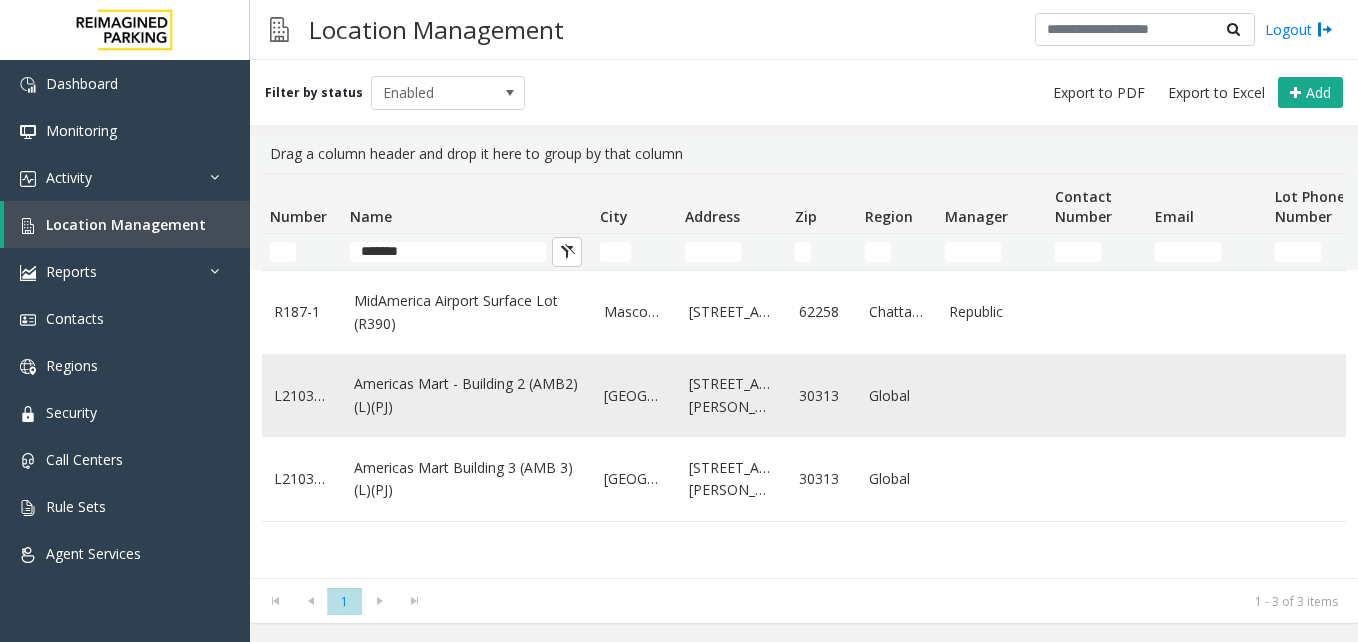 click on "Americas Mart - Building 2 (AMB2) (L)(PJ)" 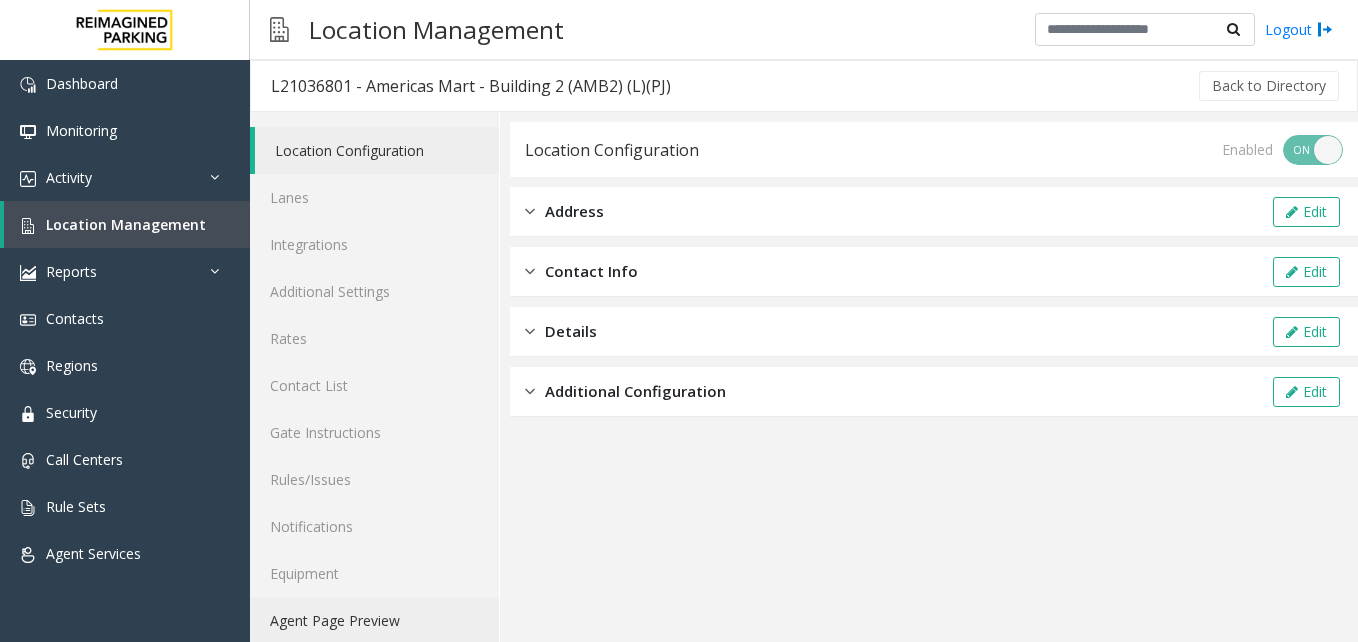 click on "Agent Page Preview" 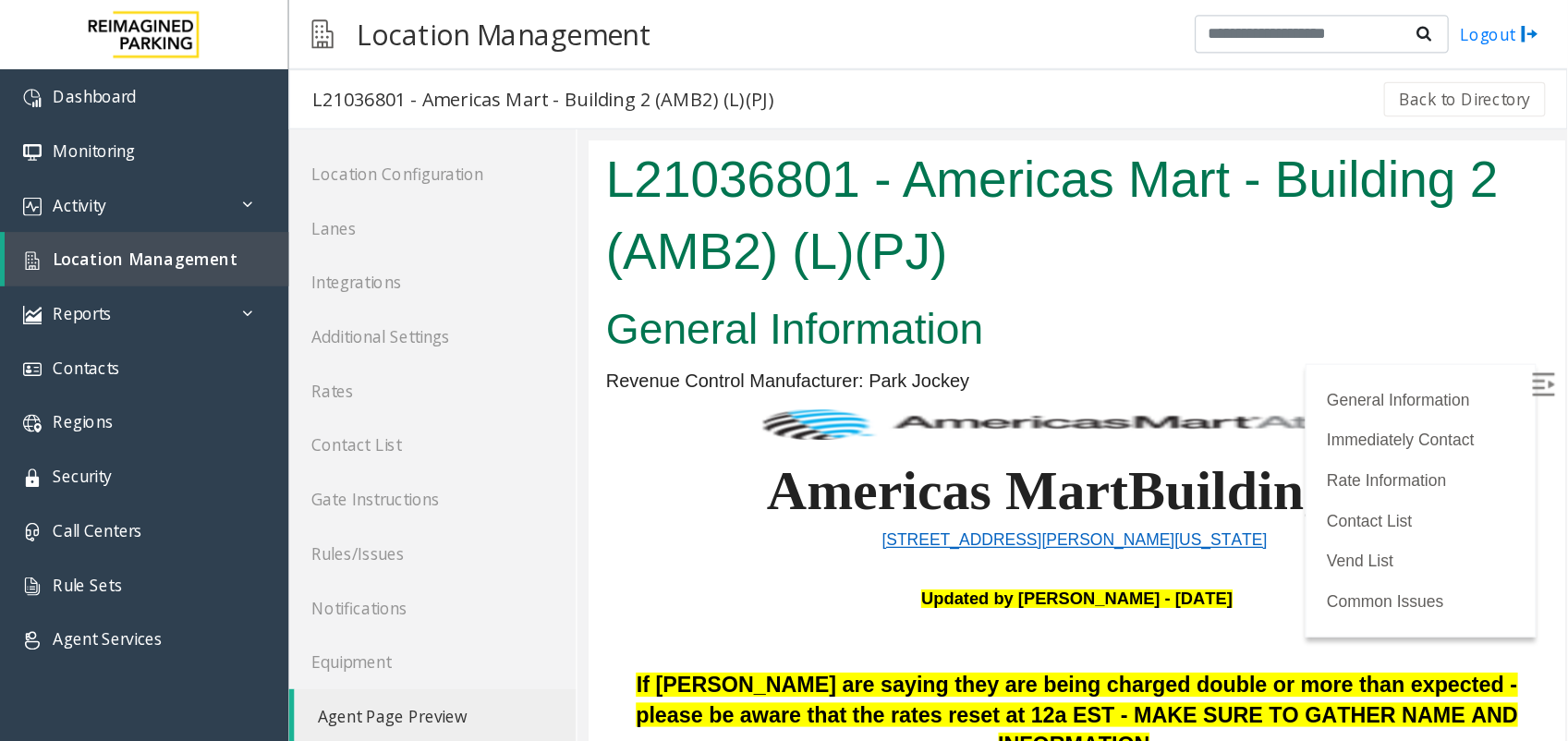 scroll, scrollTop: 0, scrollLeft: 0, axis: both 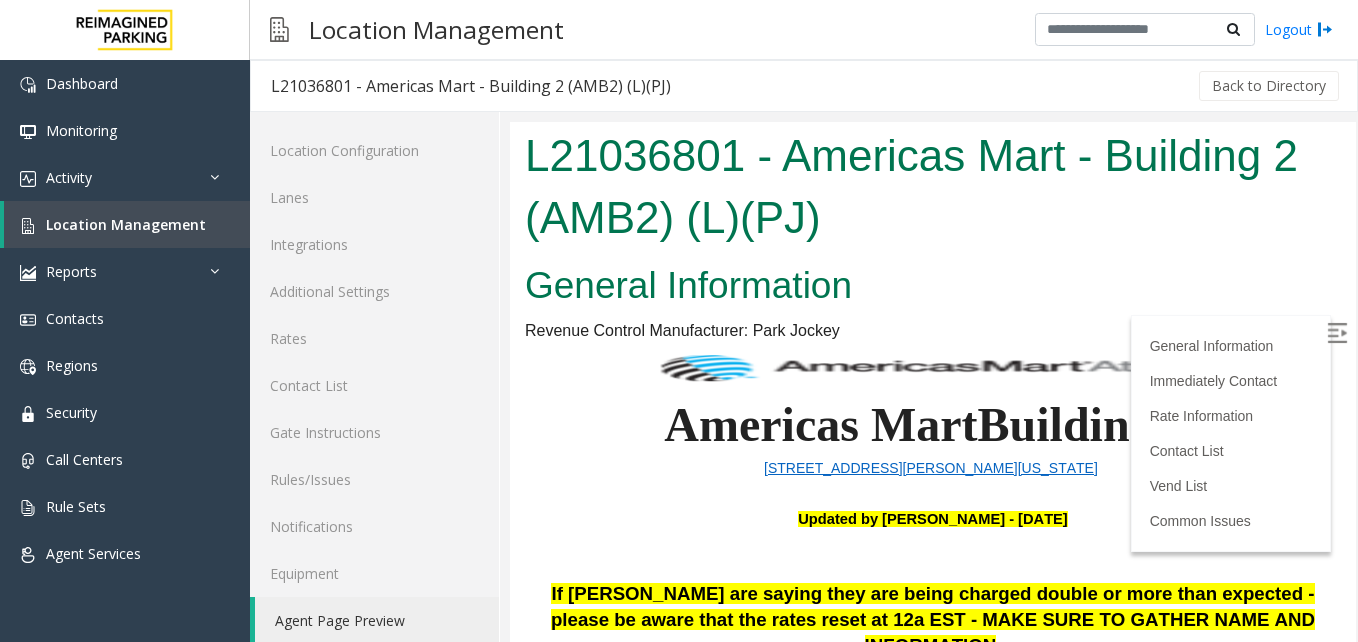 click at bounding box center (1337, 333) 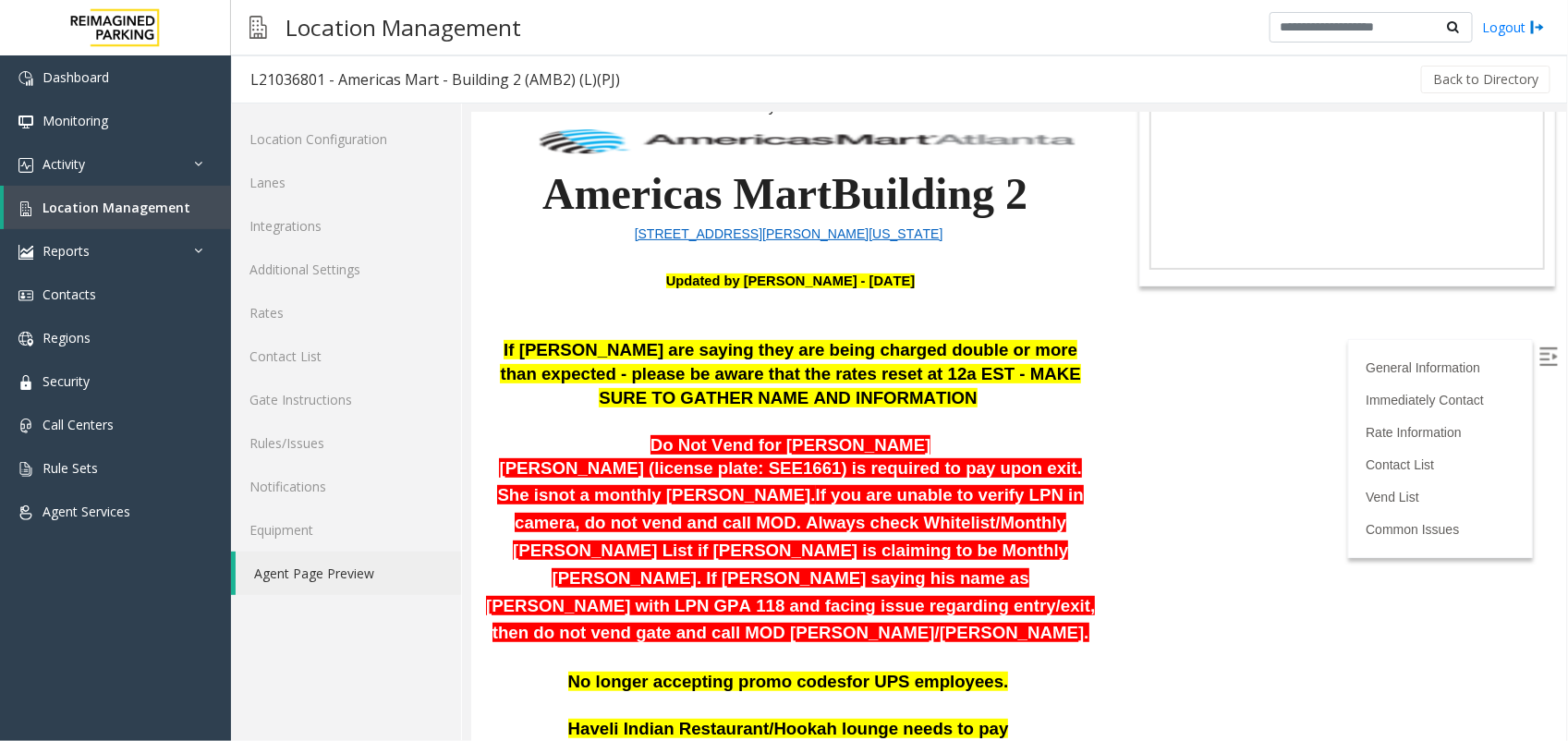 scroll, scrollTop: 231, scrollLeft: 0, axis: vertical 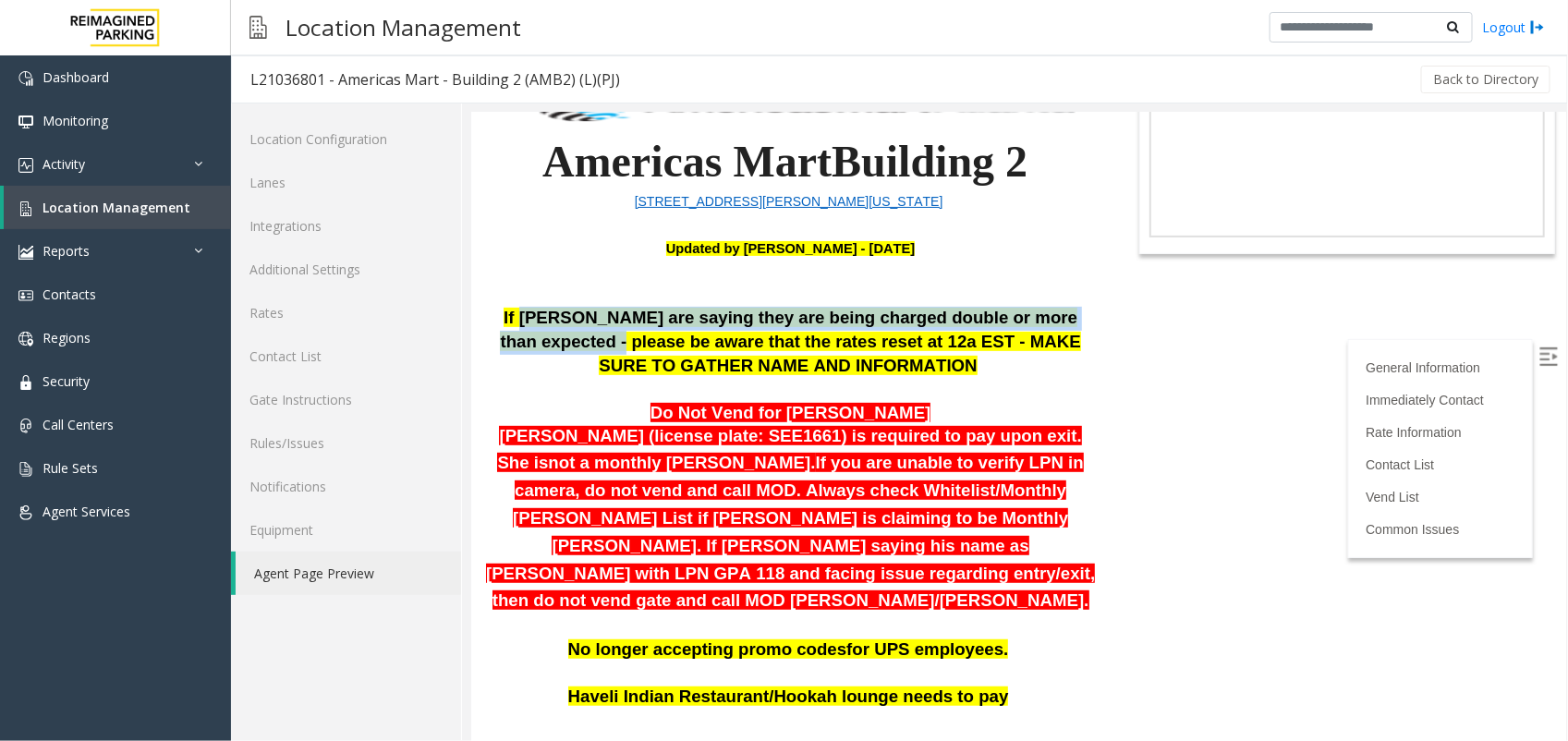 drag, startPoint x: 501, startPoint y: 309, endPoint x: 1069, endPoint y: 324, distance: 568.198 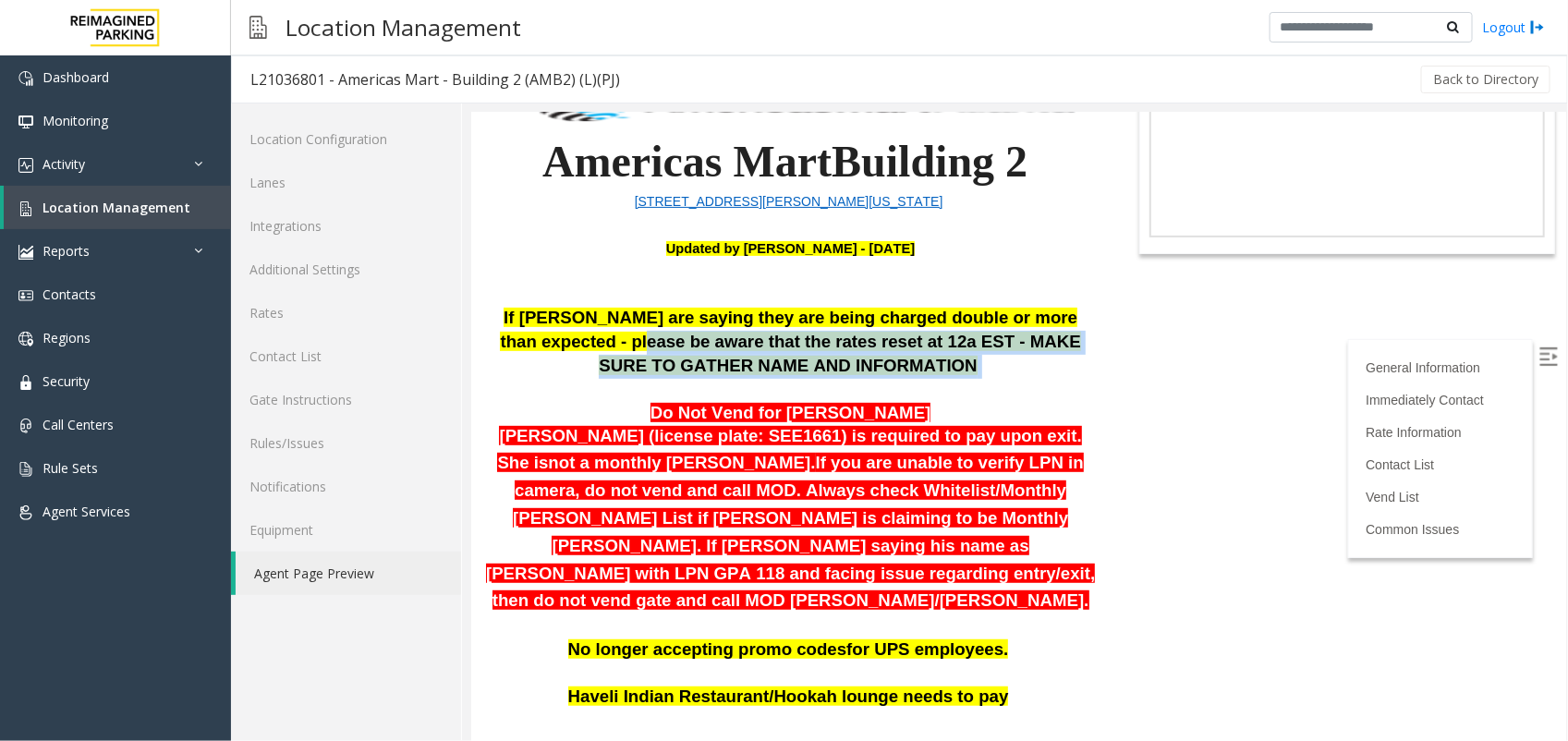 drag, startPoint x: 519, startPoint y: 352, endPoint x: 855, endPoint y: 354, distance: 336.00595 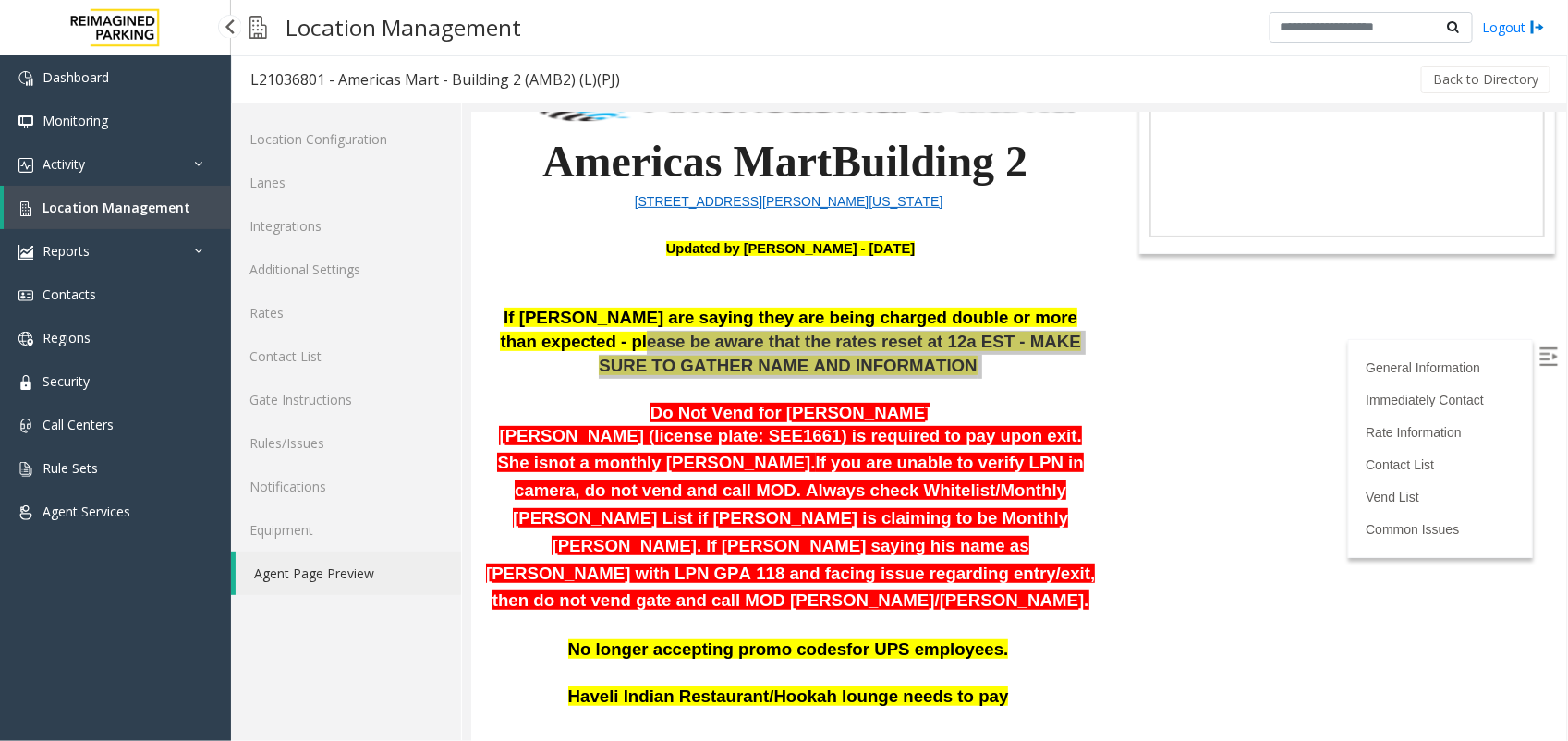 click on "Location Management" at bounding box center [116, 207] 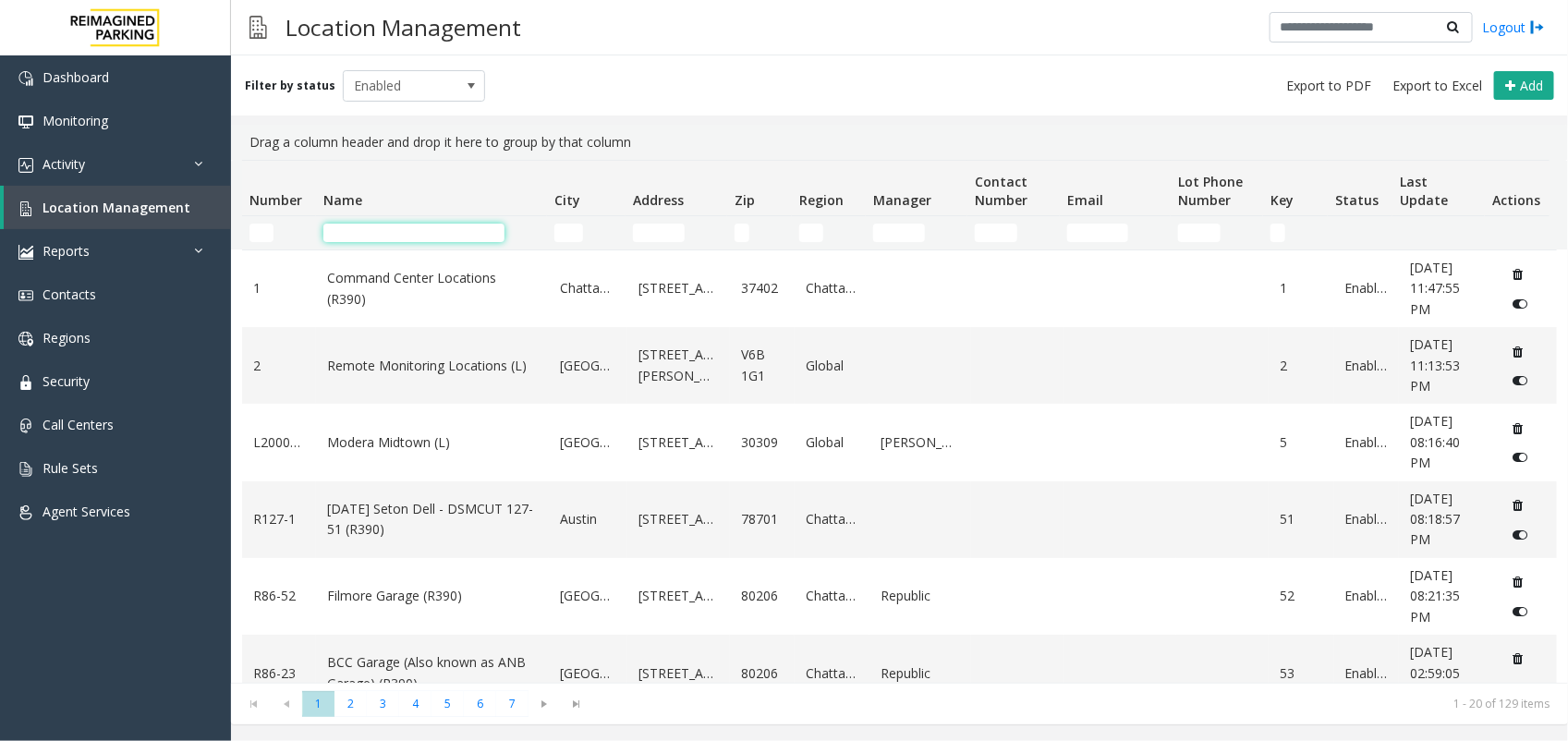 click 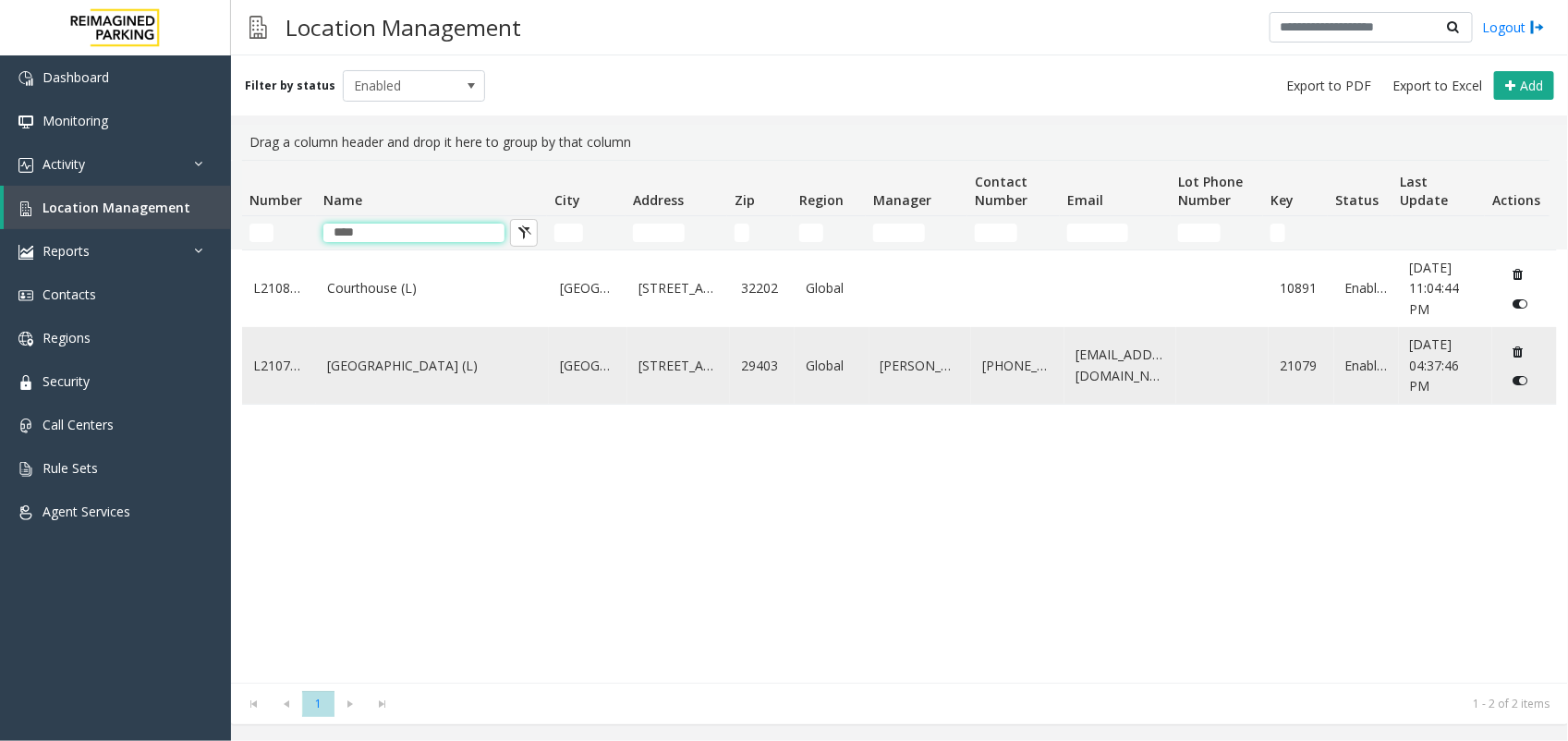 type on "****" 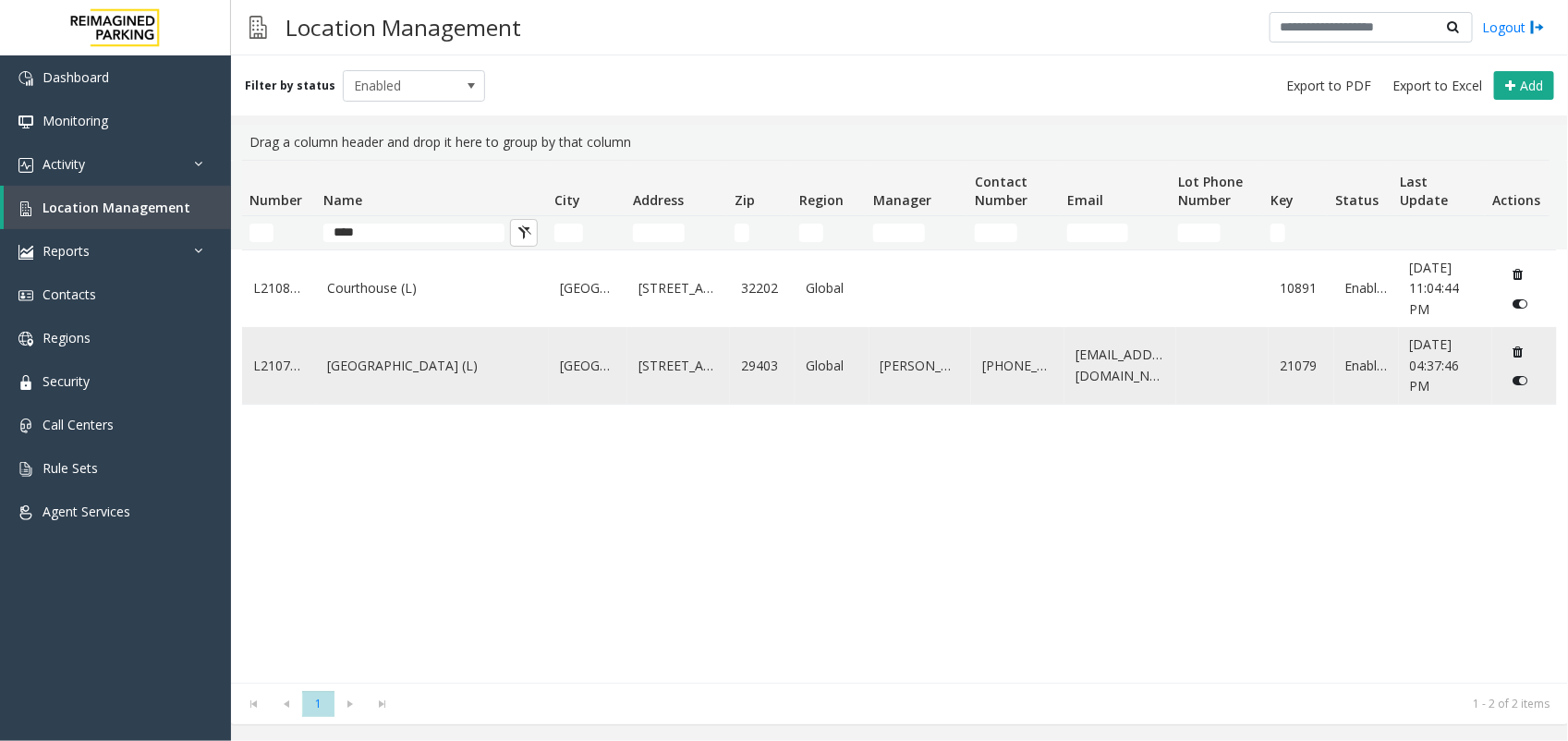 click on "[GEOGRAPHIC_DATA] (L)" 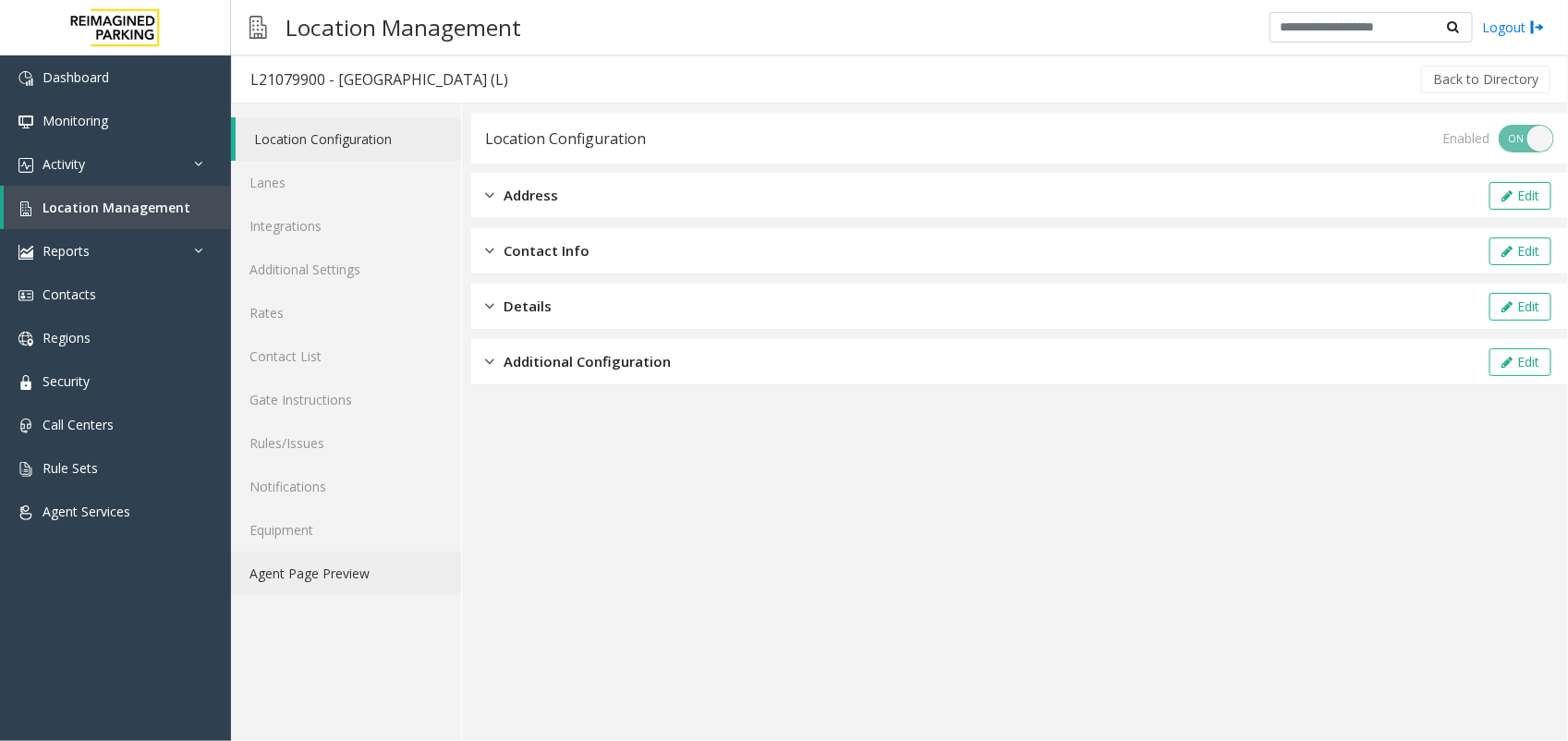 click on "Agent Page Preview" 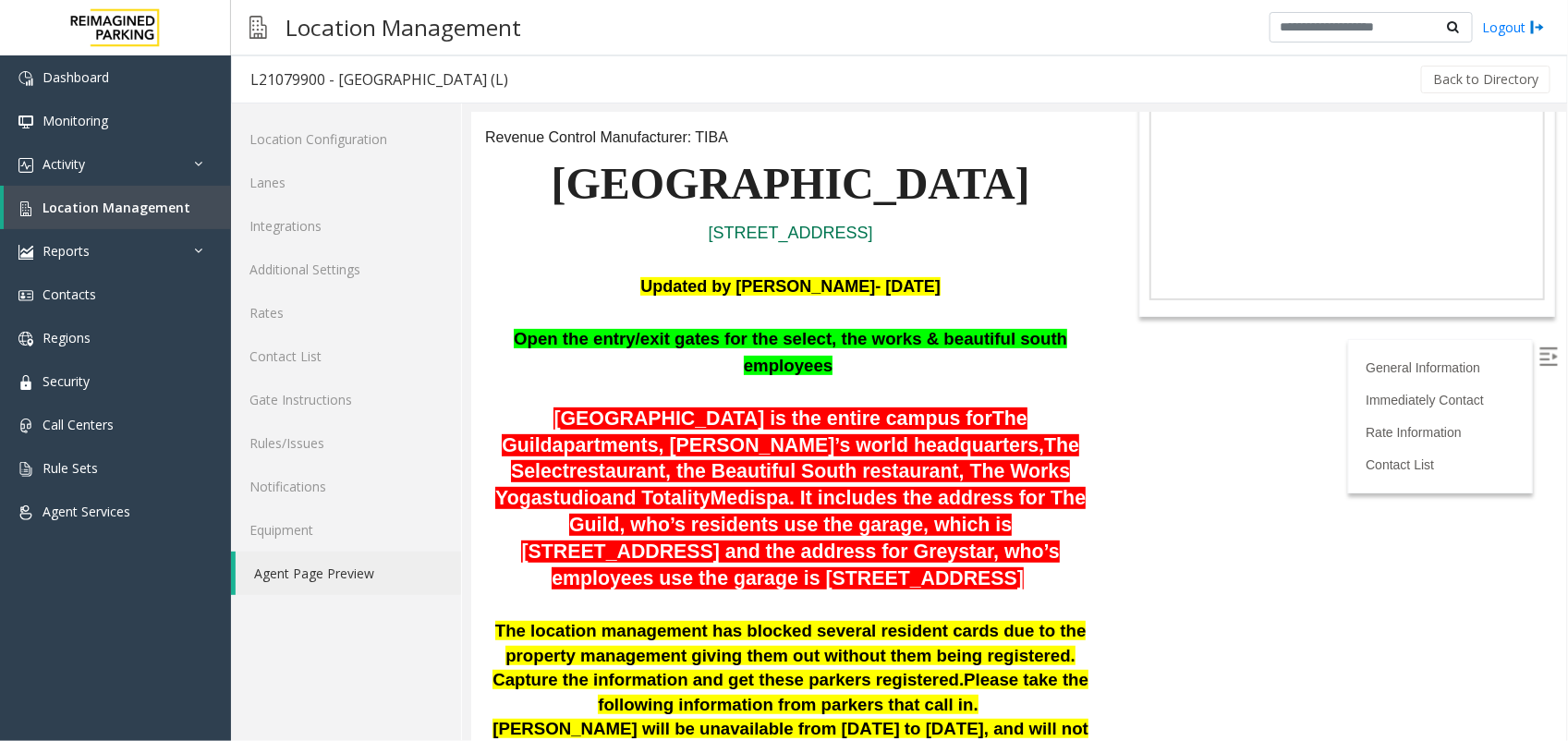 scroll, scrollTop: 231, scrollLeft: 0, axis: vertical 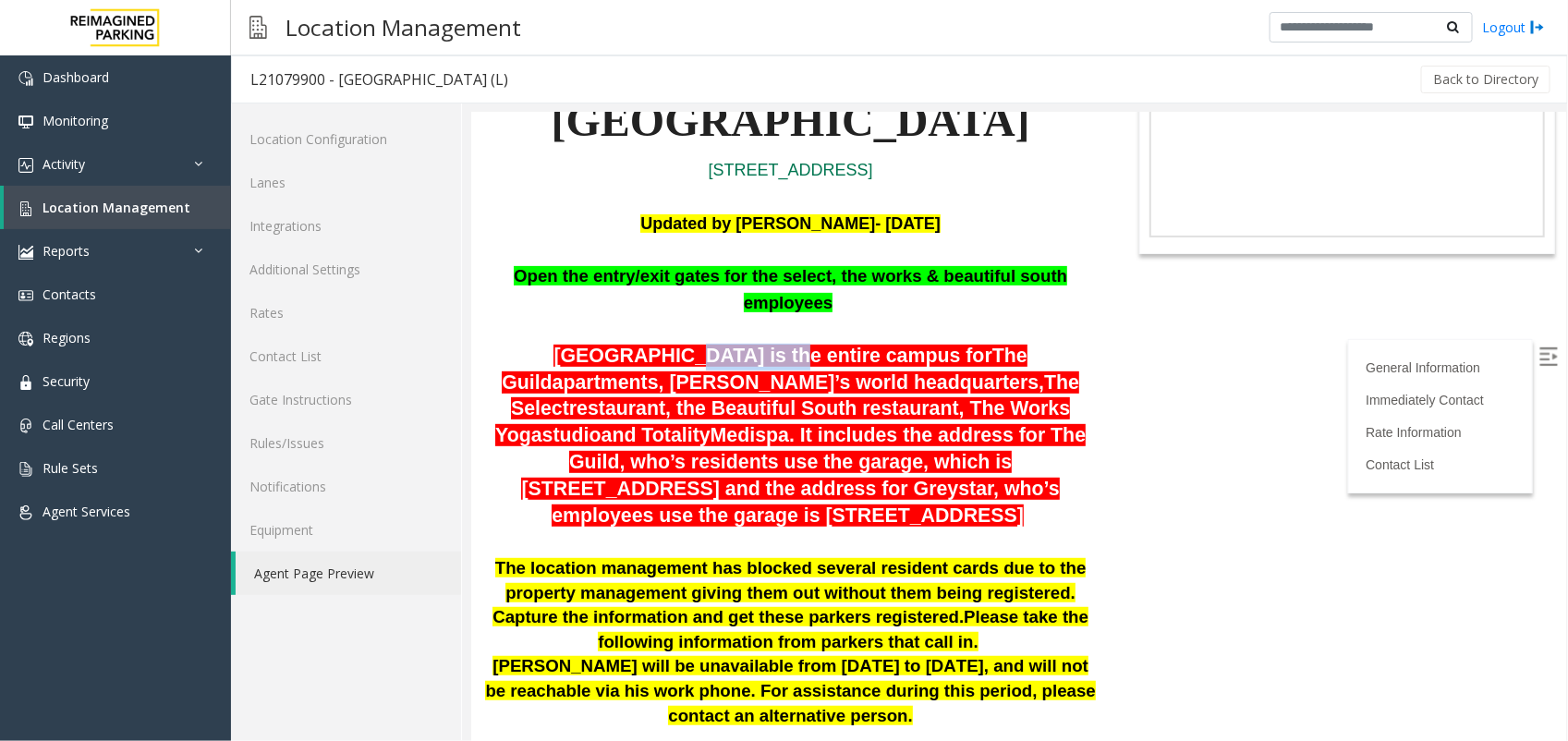 drag, startPoint x: 619, startPoint y: 275, endPoint x: 709, endPoint y: 261, distance: 91.08238 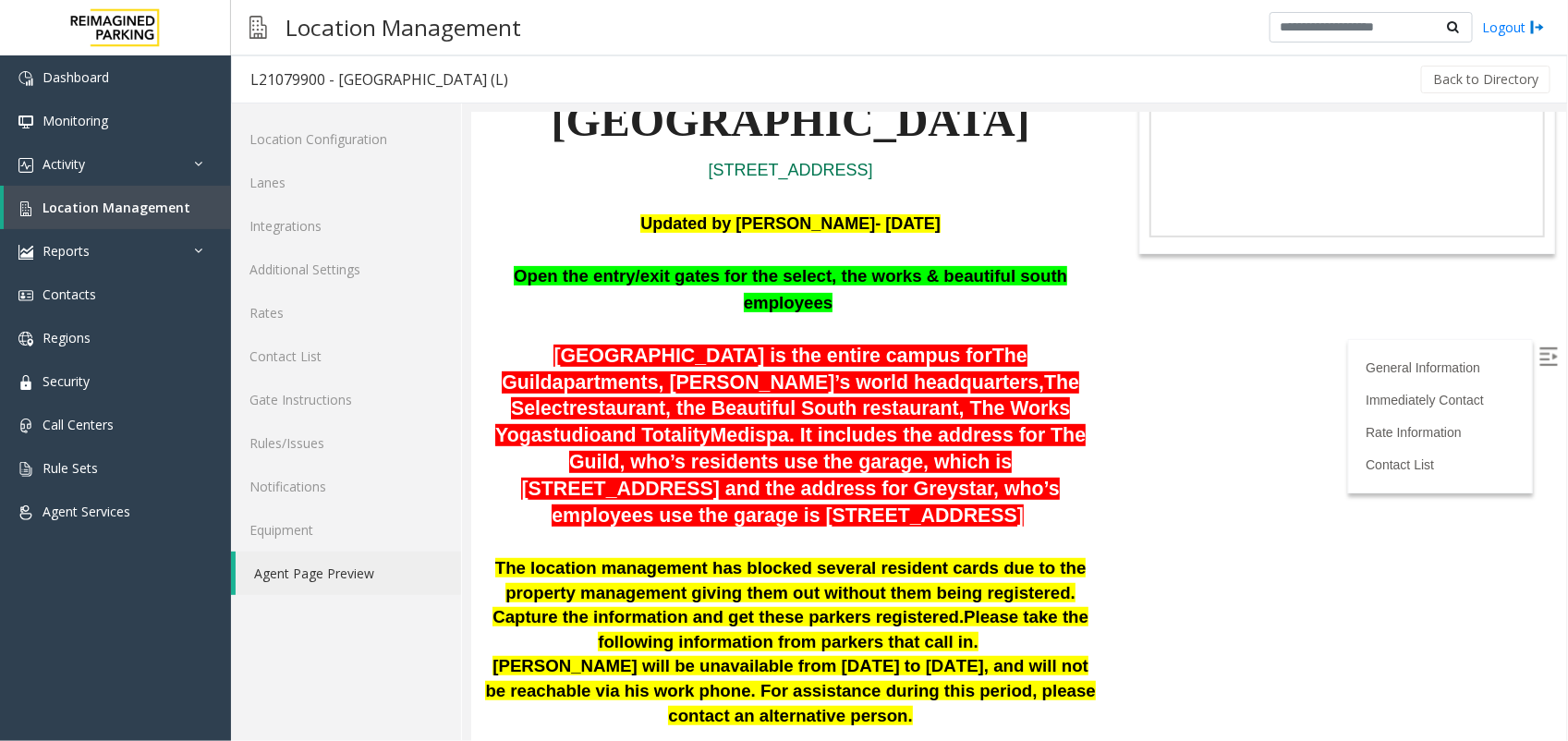 drag, startPoint x: 709, startPoint y: 261, endPoint x: 596, endPoint y: 293, distance: 117.443603 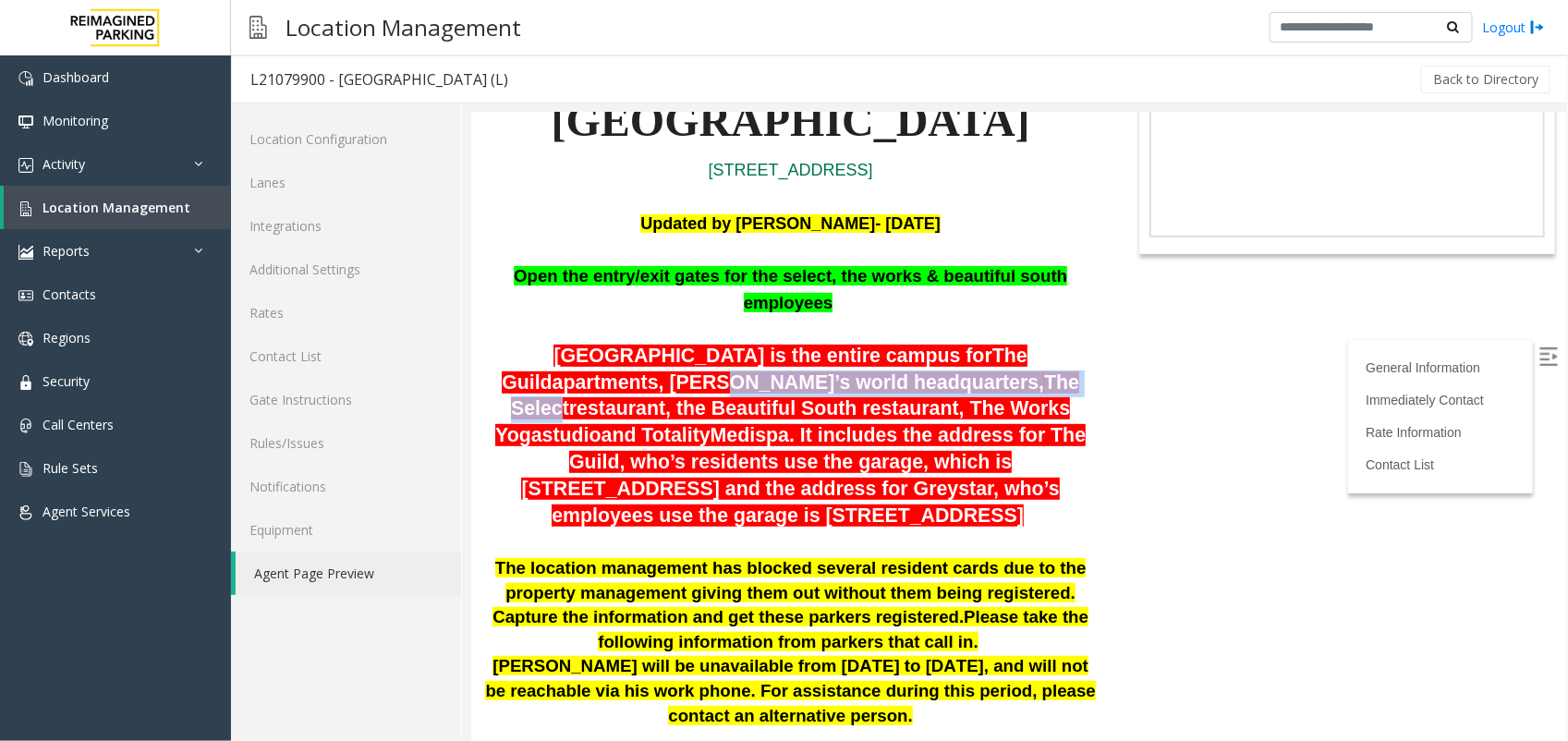 drag, startPoint x: 564, startPoint y: 292, endPoint x: 903, endPoint y: 293, distance: 339.00147 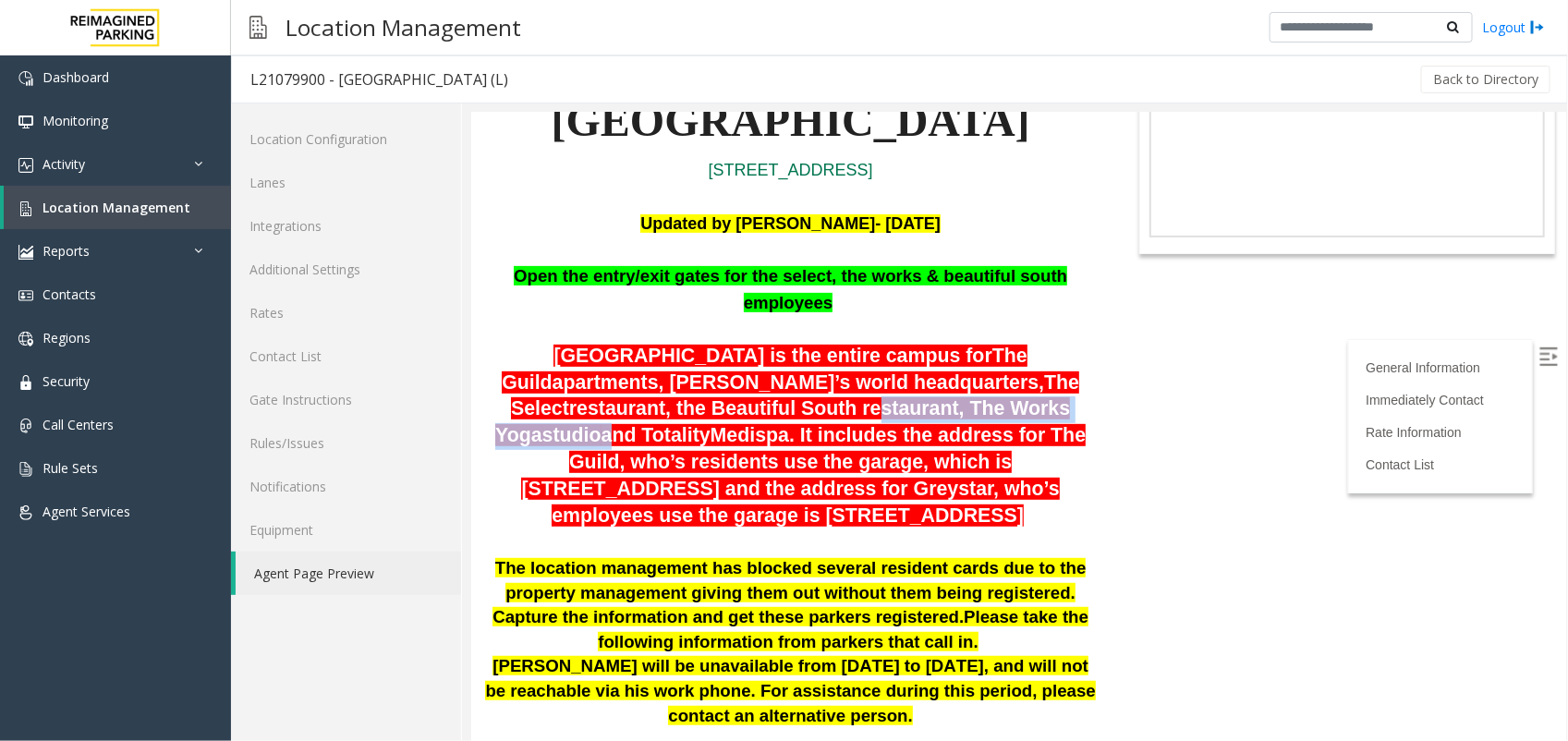drag, startPoint x: 646, startPoint y: 321, endPoint x: 969, endPoint y: 317, distance: 323.02477 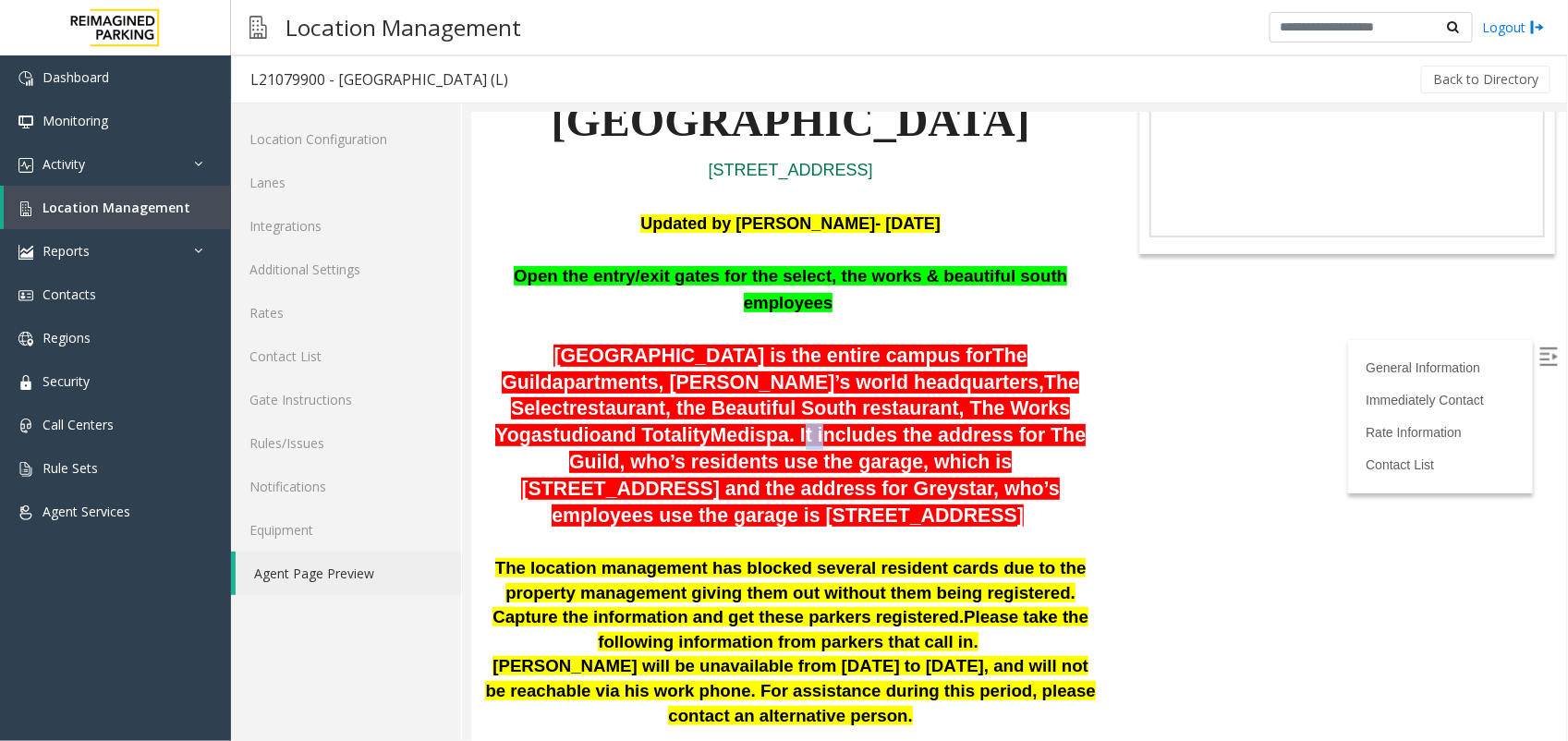 drag, startPoint x: 582, startPoint y: 350, endPoint x: 612, endPoint y: 353, distance: 30.149627 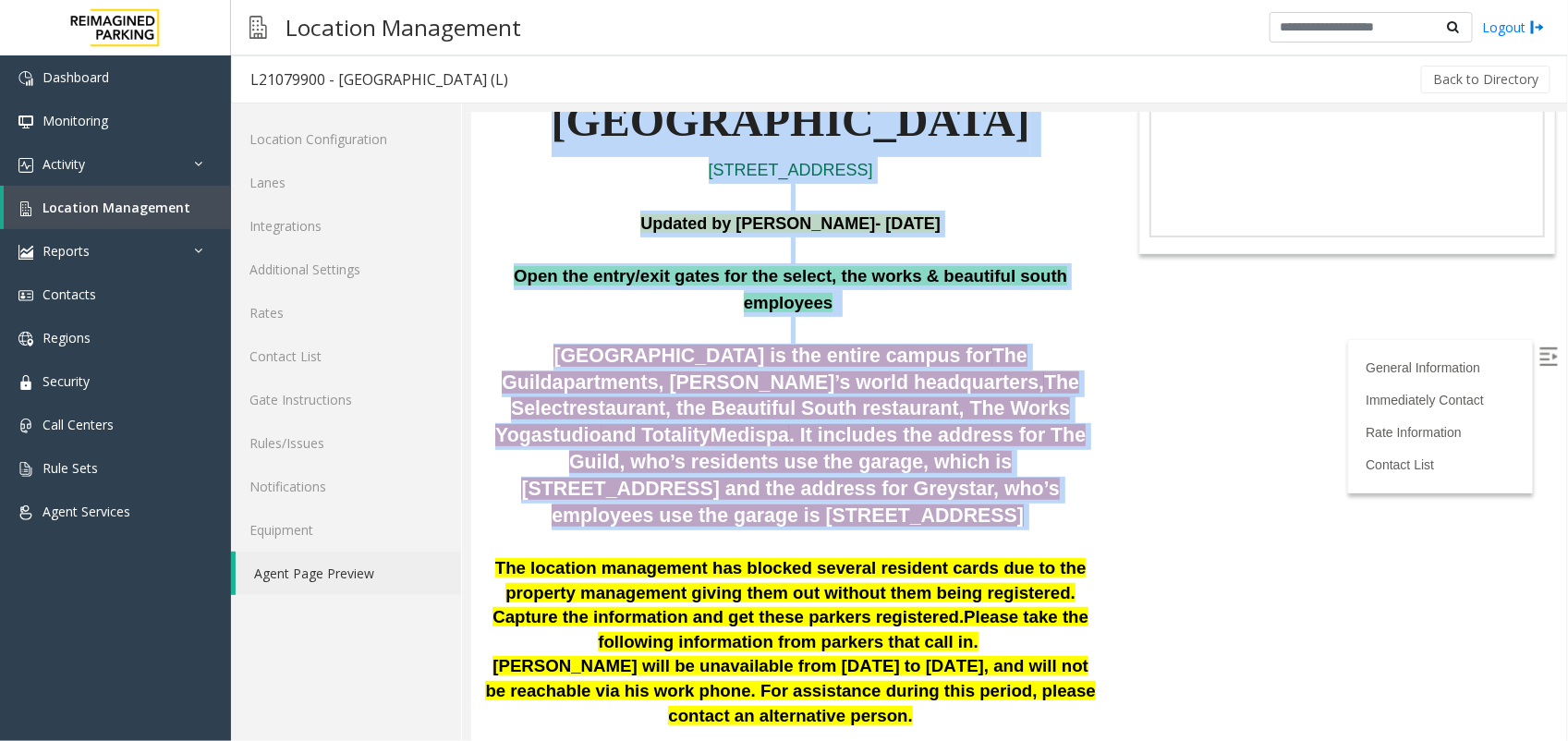 drag, startPoint x: 1103, startPoint y: 414, endPoint x: 935, endPoint y: 426, distance: 168.428 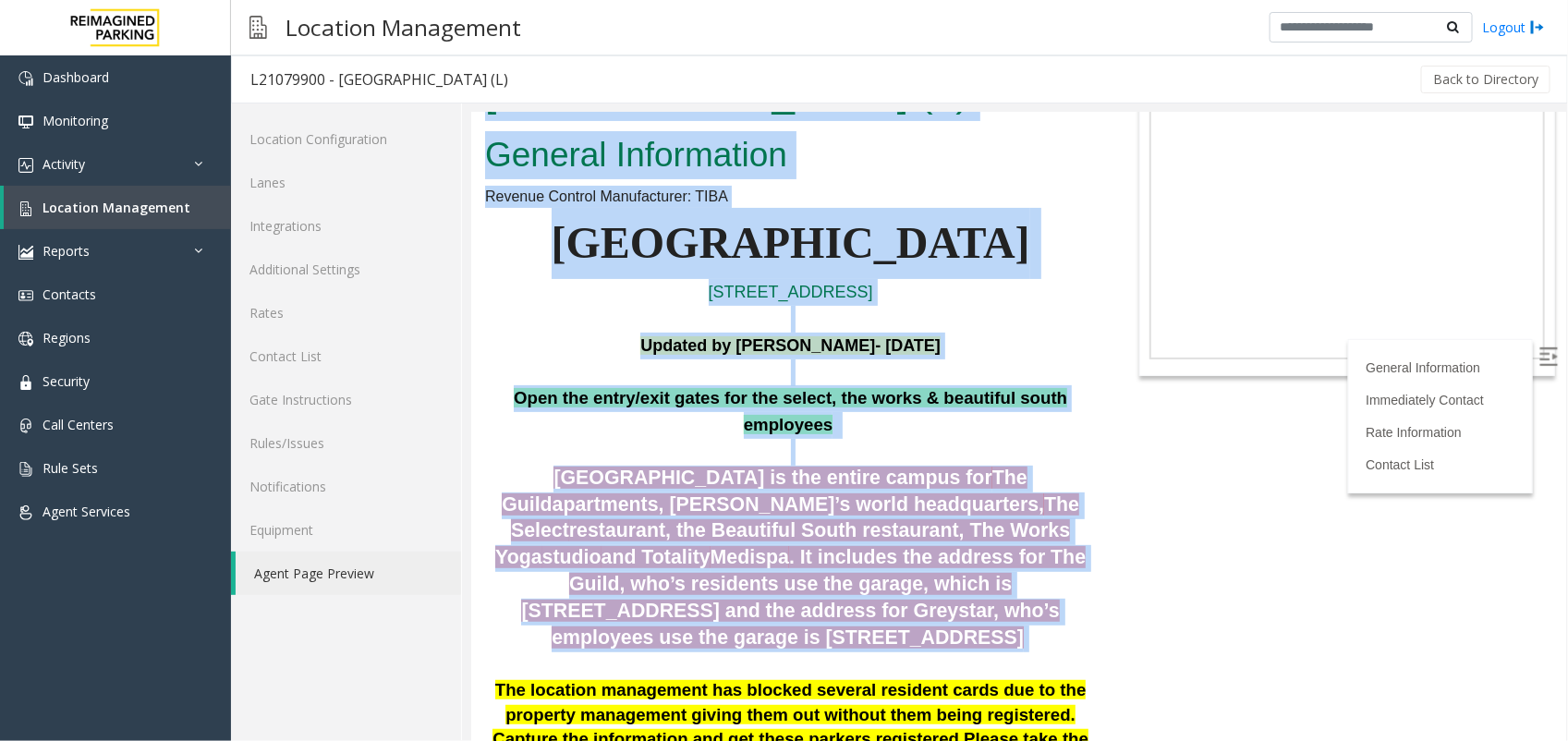 scroll, scrollTop: 0, scrollLeft: 0, axis: both 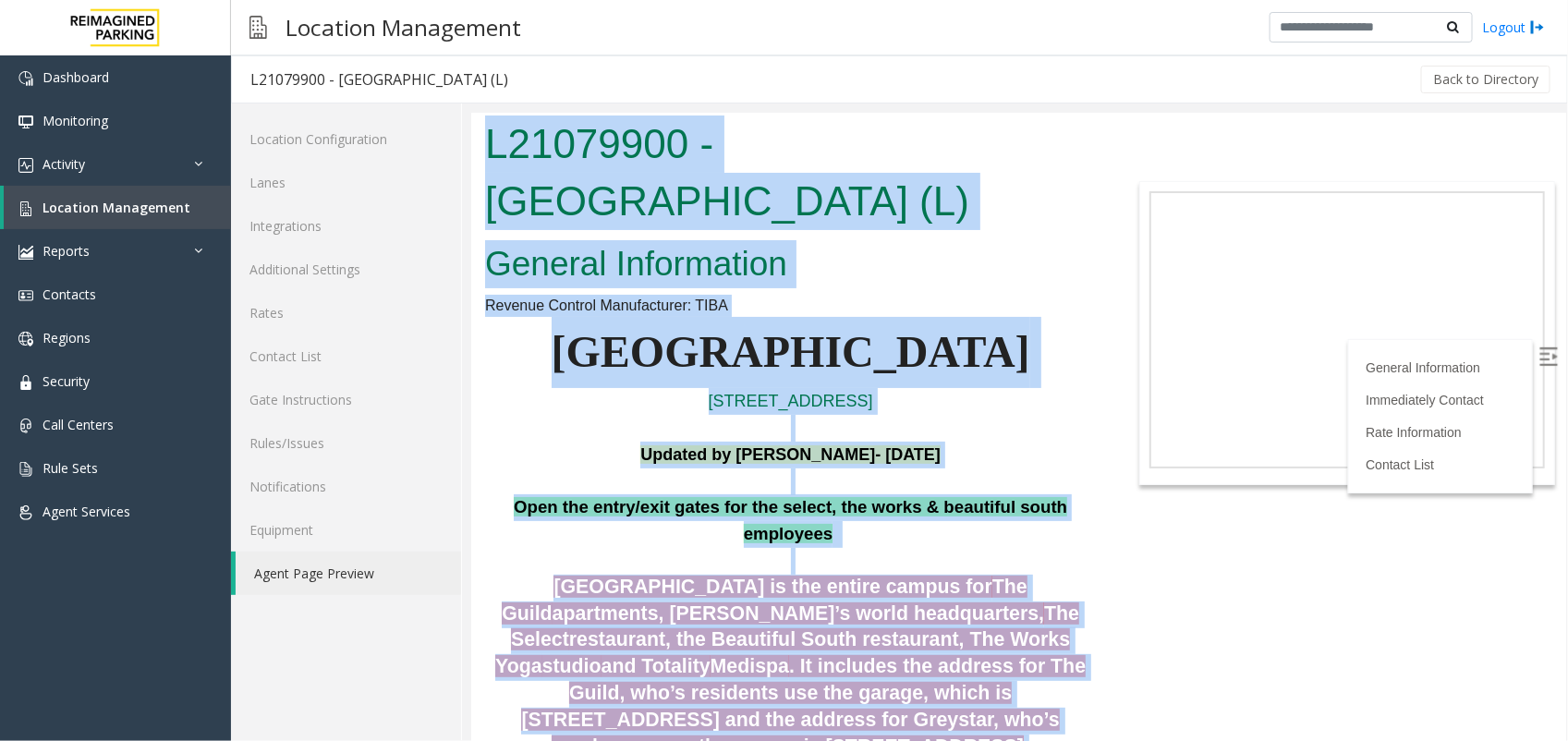 click on ". It includes the address for The Guild, who’s residents use the garage, which is [STREET_ADDRESS] and the address for Greystar, who’s employees use the garage is [STREET_ADDRESS]" at bounding box center (802, 705) 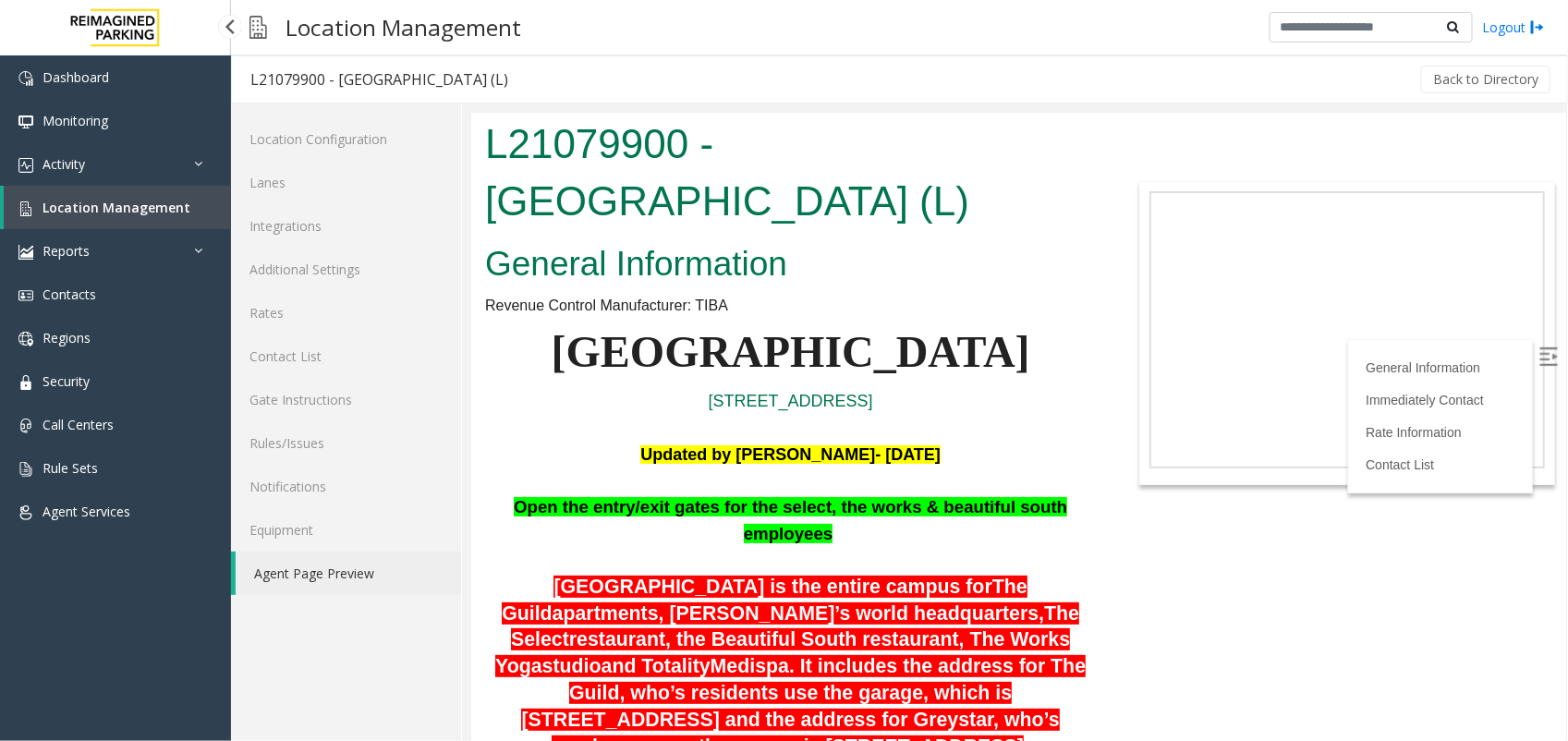 click on "Location Management" at bounding box center (117, 207) 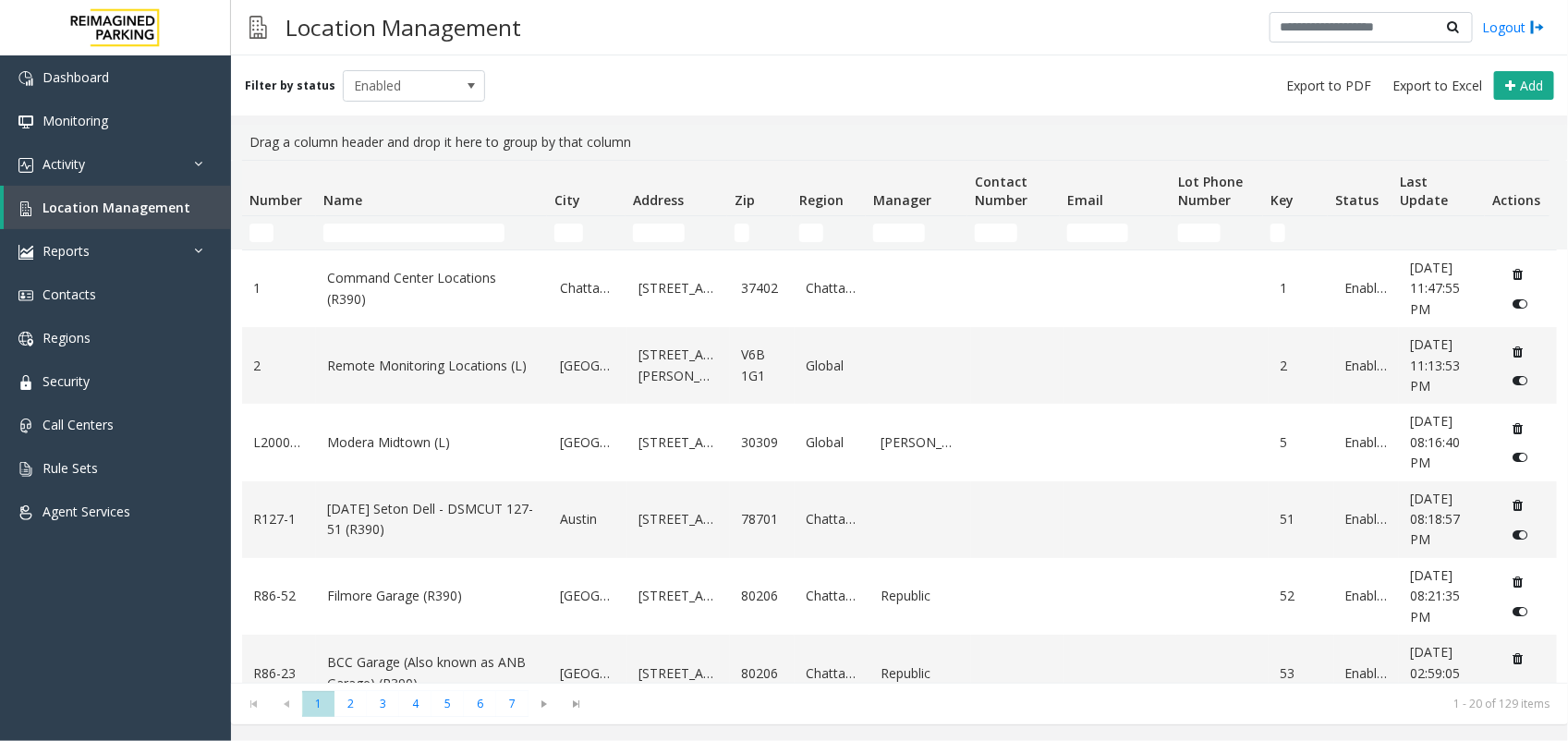 click 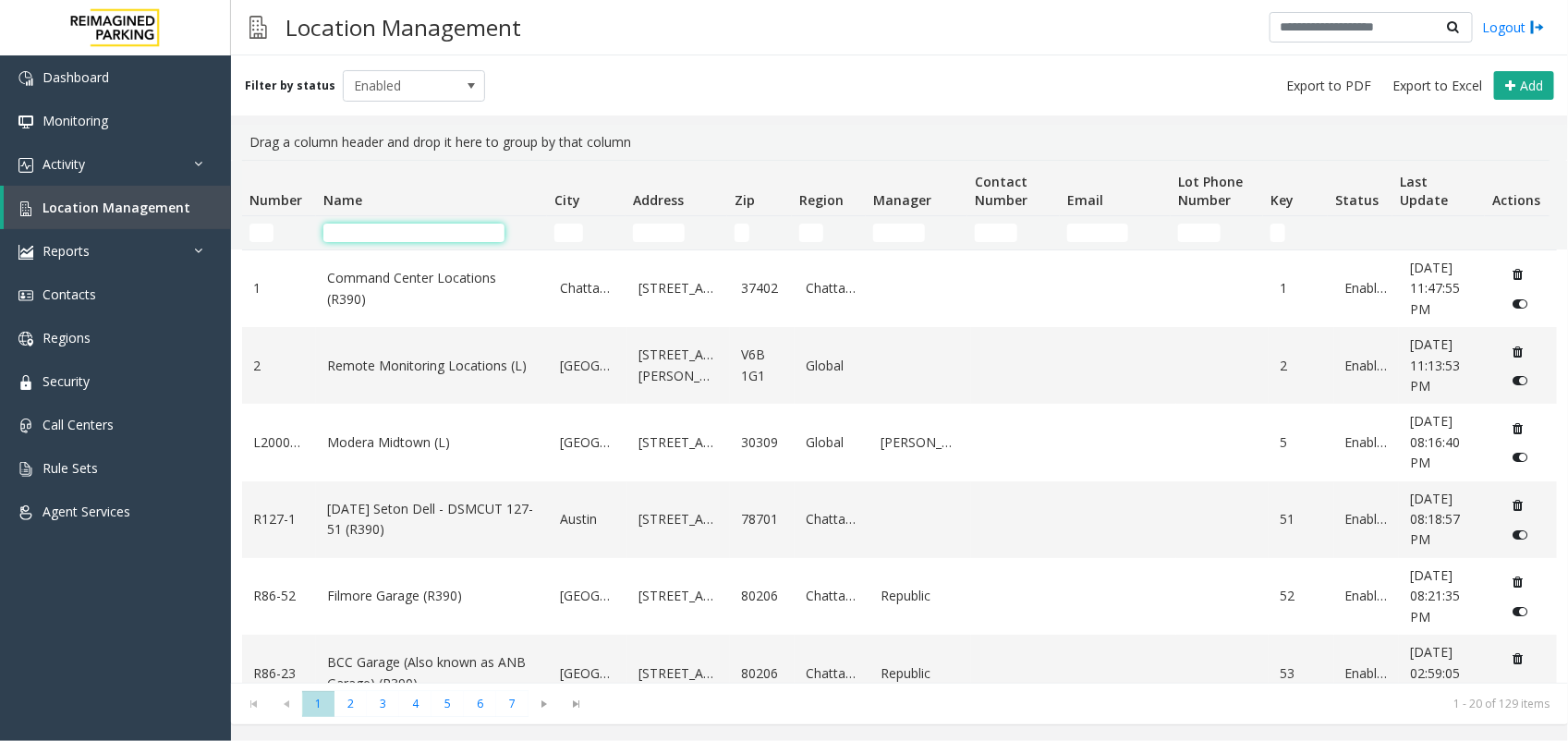 click 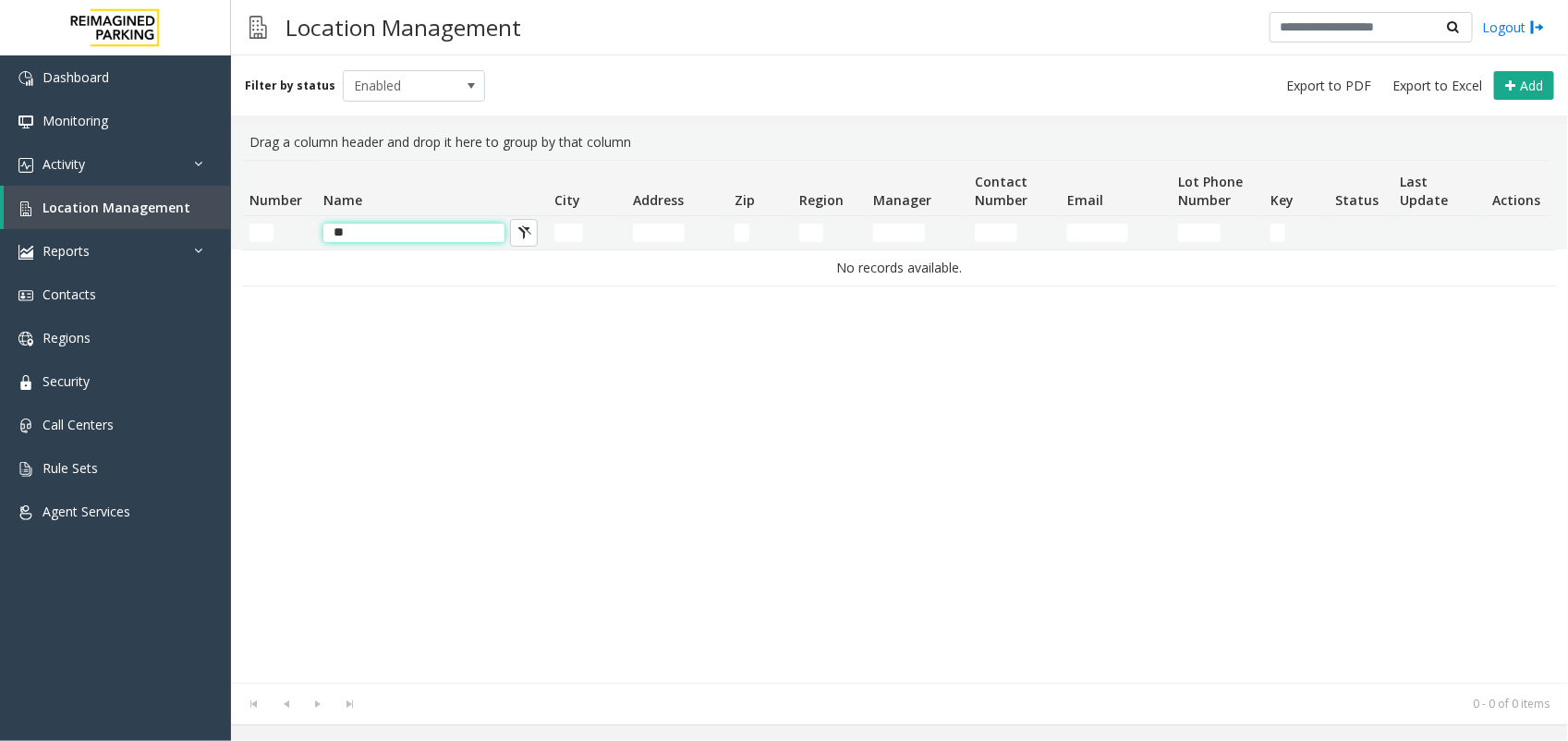 type on "*" 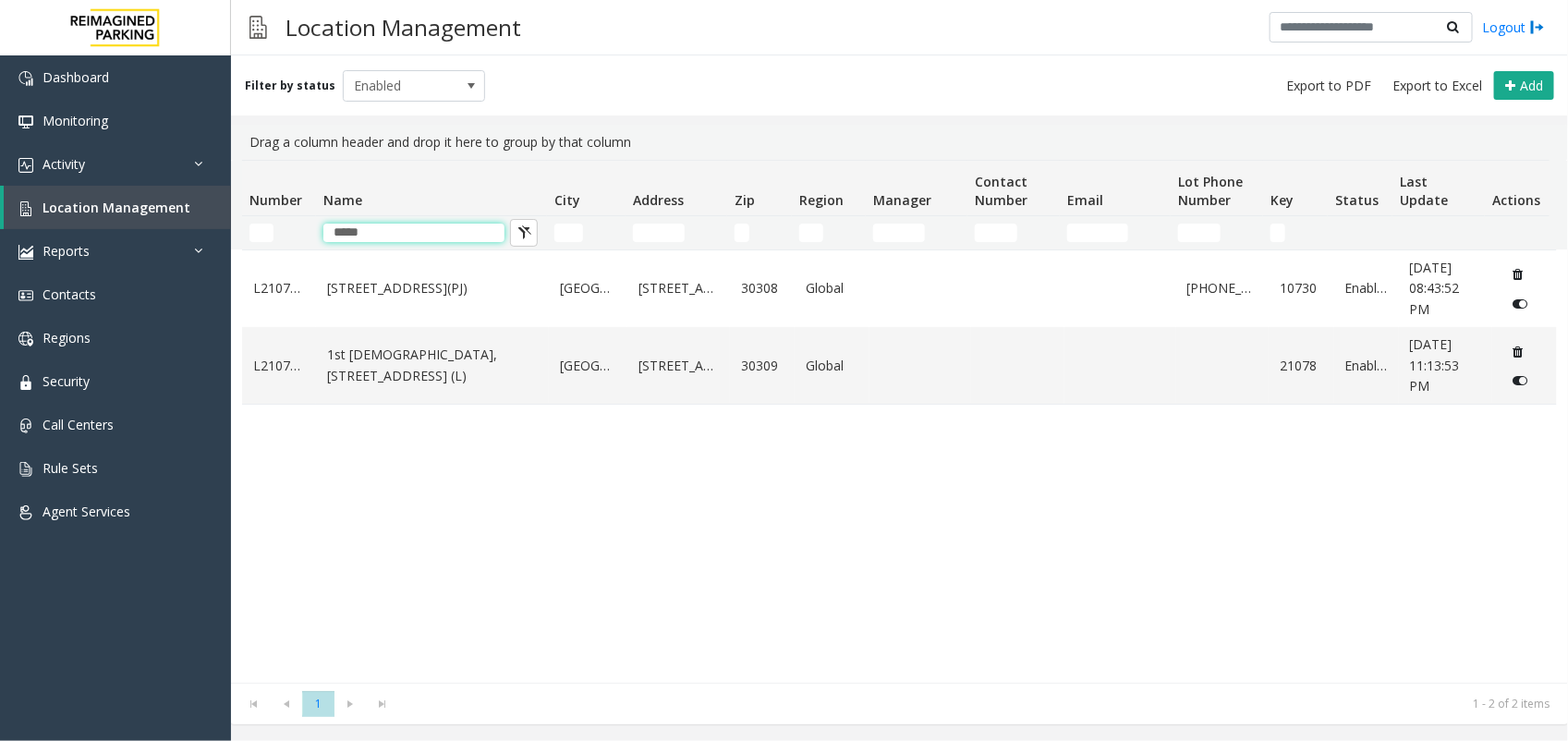 type on "*****" 